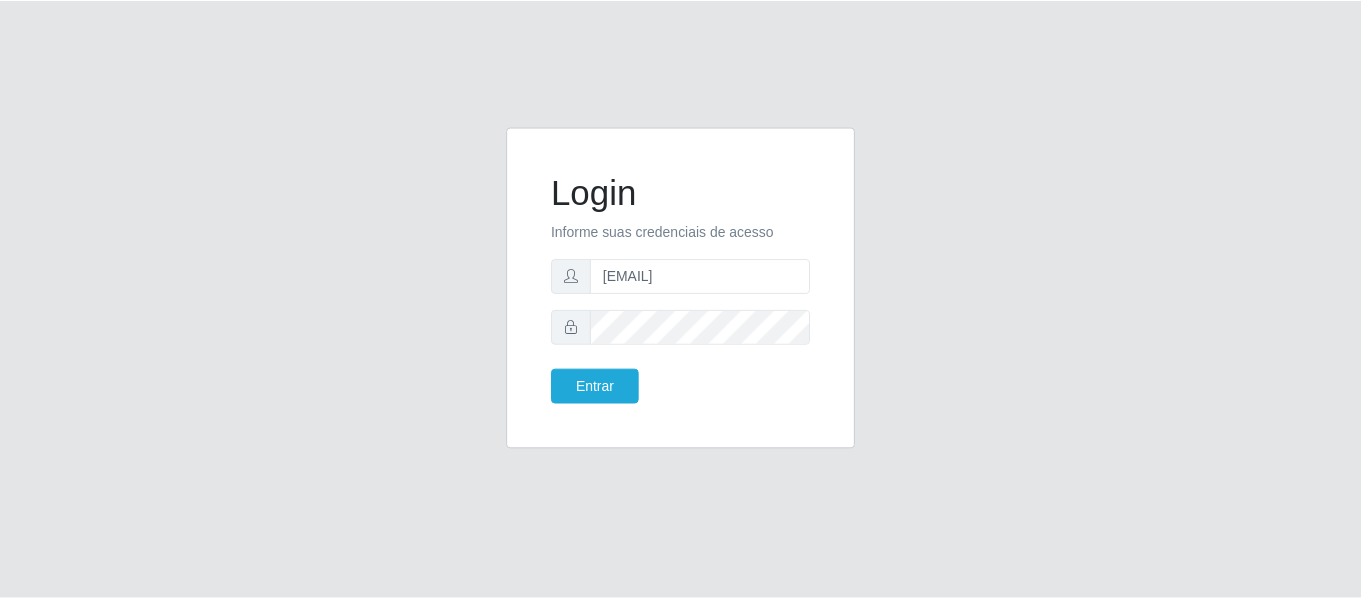 scroll, scrollTop: 0, scrollLeft: 0, axis: both 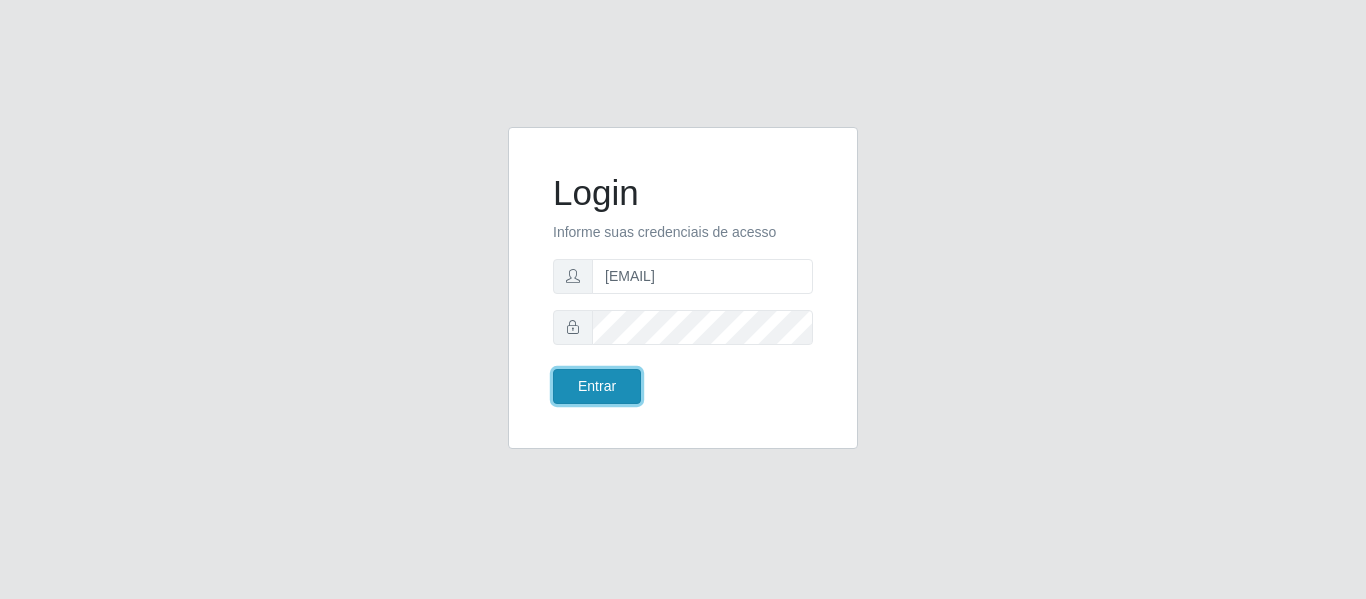 click on "Entrar" at bounding box center (597, 386) 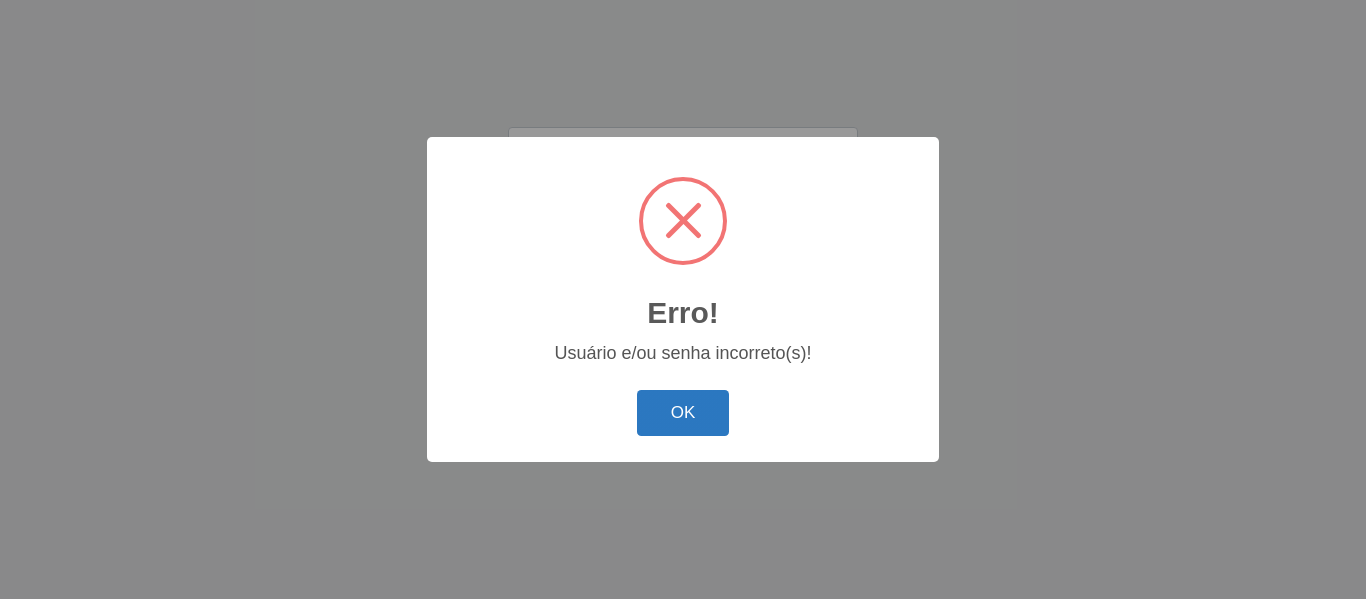 click on "OK" at bounding box center [683, 413] 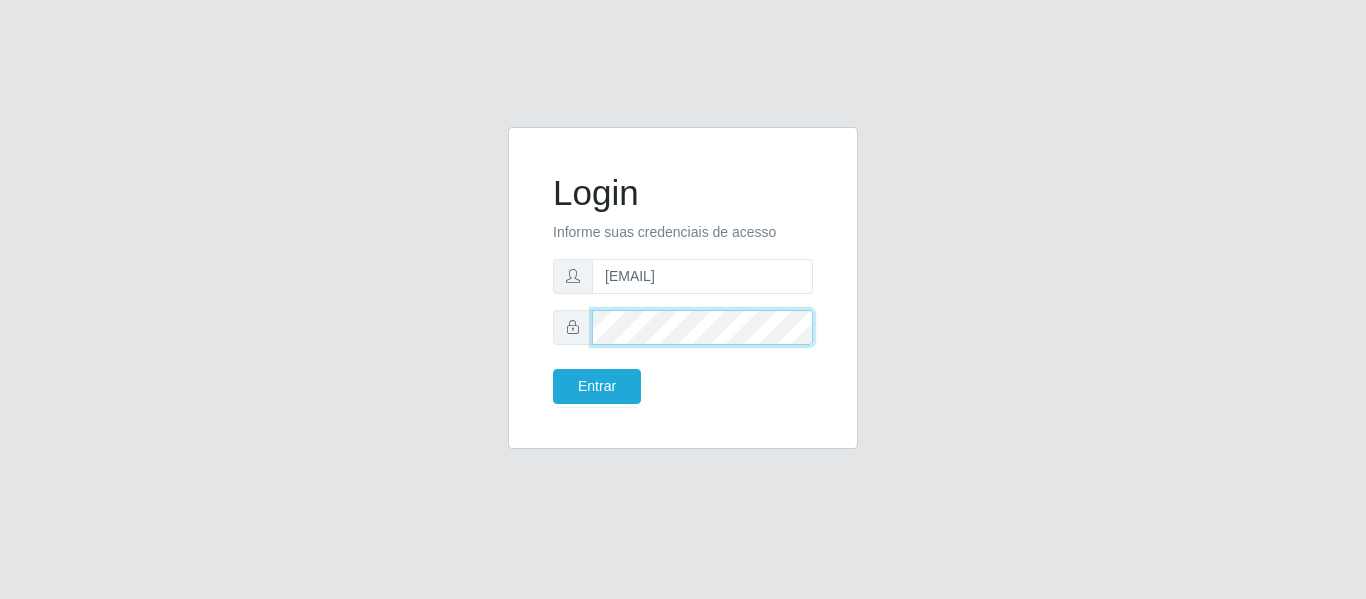 click on "Login Informe suas credenciais de acesso [EMAIL] Entrar" at bounding box center [683, 300] 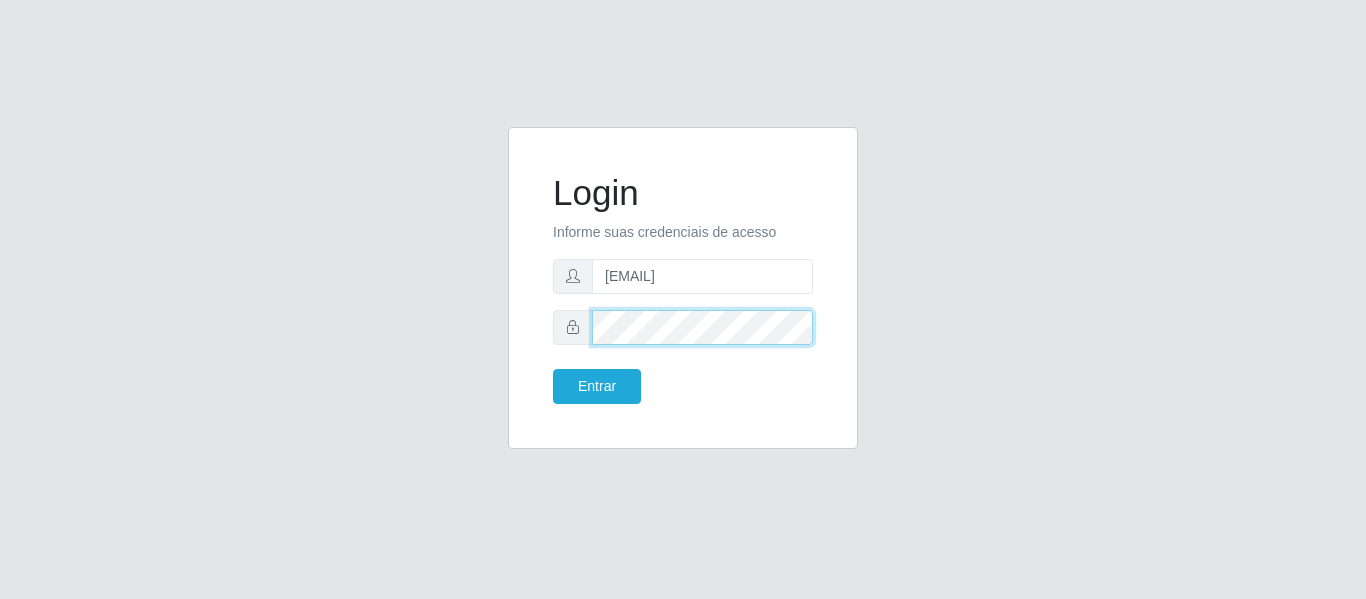 click on "Entrar" at bounding box center [597, 386] 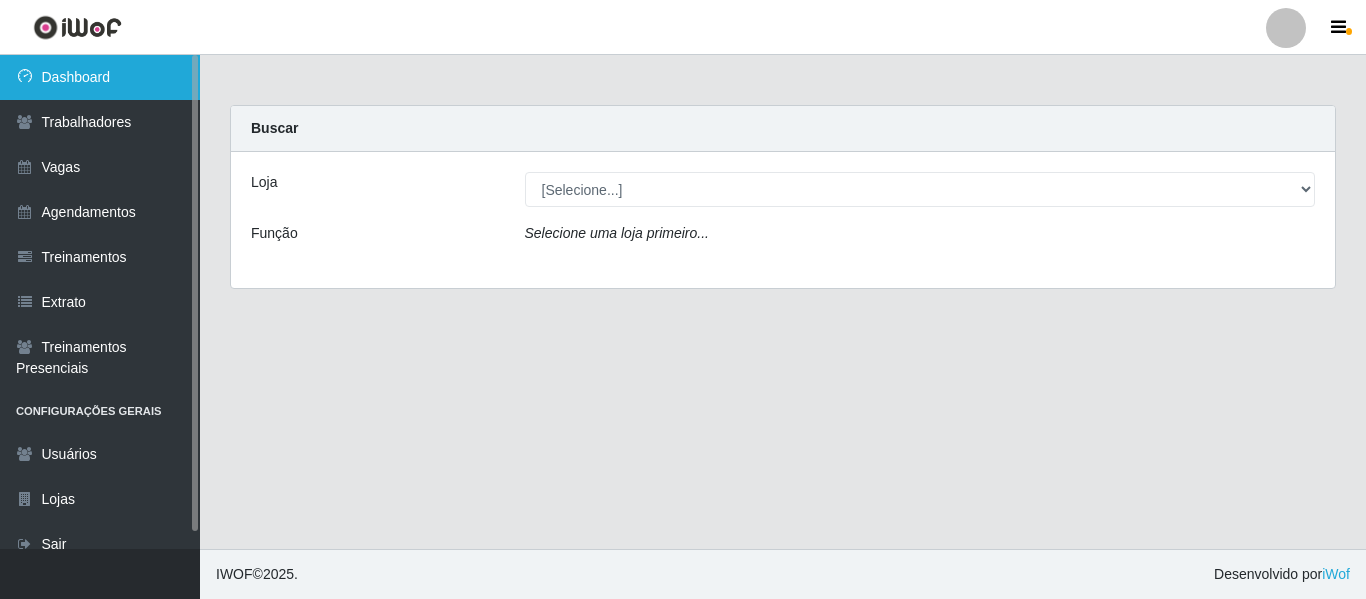 click on "Dashboard" at bounding box center (100, 77) 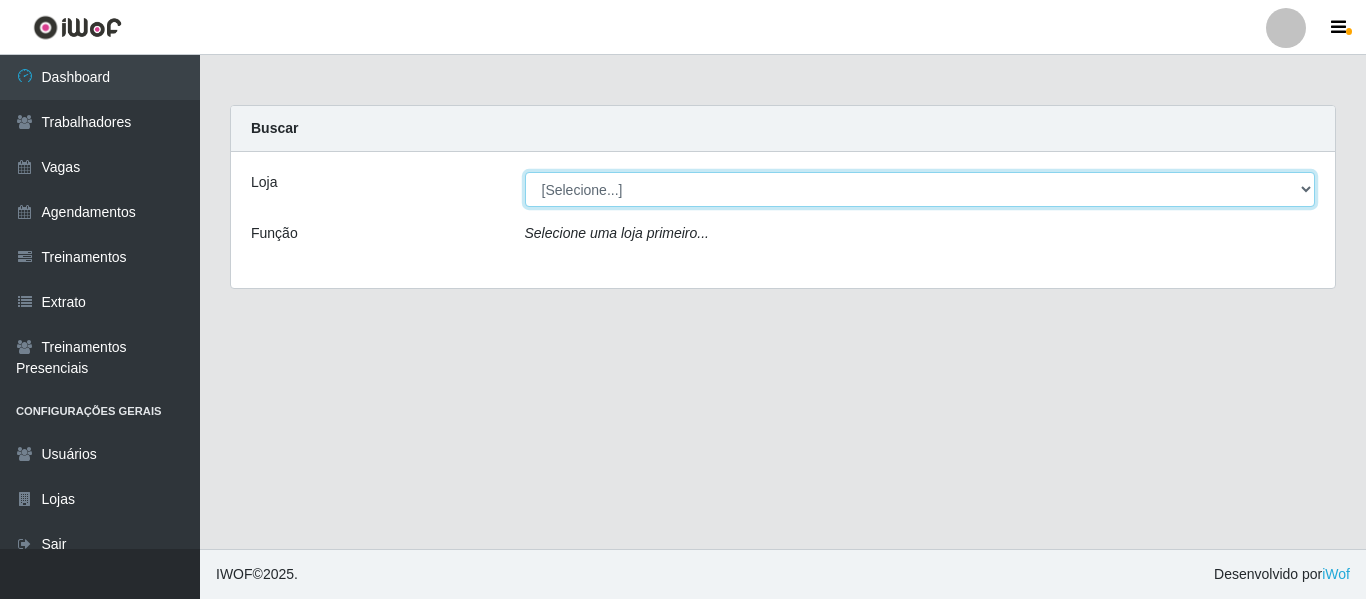 click on "[Selecione...] Iskisita Atakado - Shopping Midway Mall" at bounding box center [920, 189] 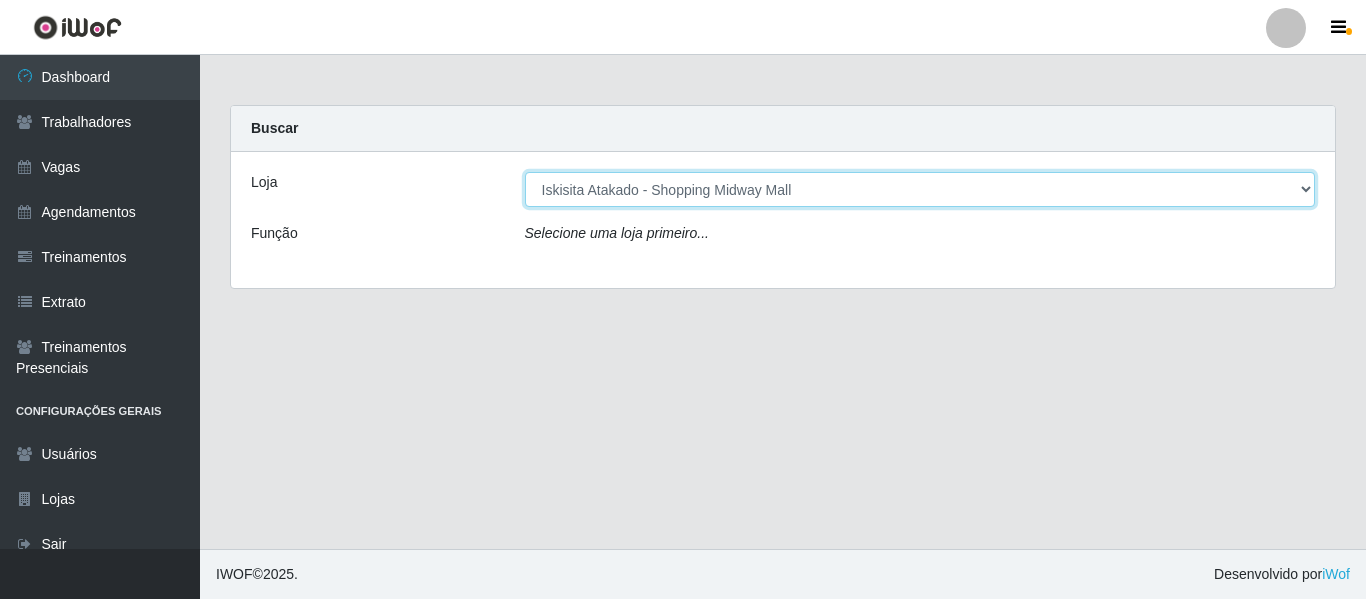 click on "[Selecione...] Iskisita Atakado - Shopping Midway Mall" at bounding box center (920, 189) 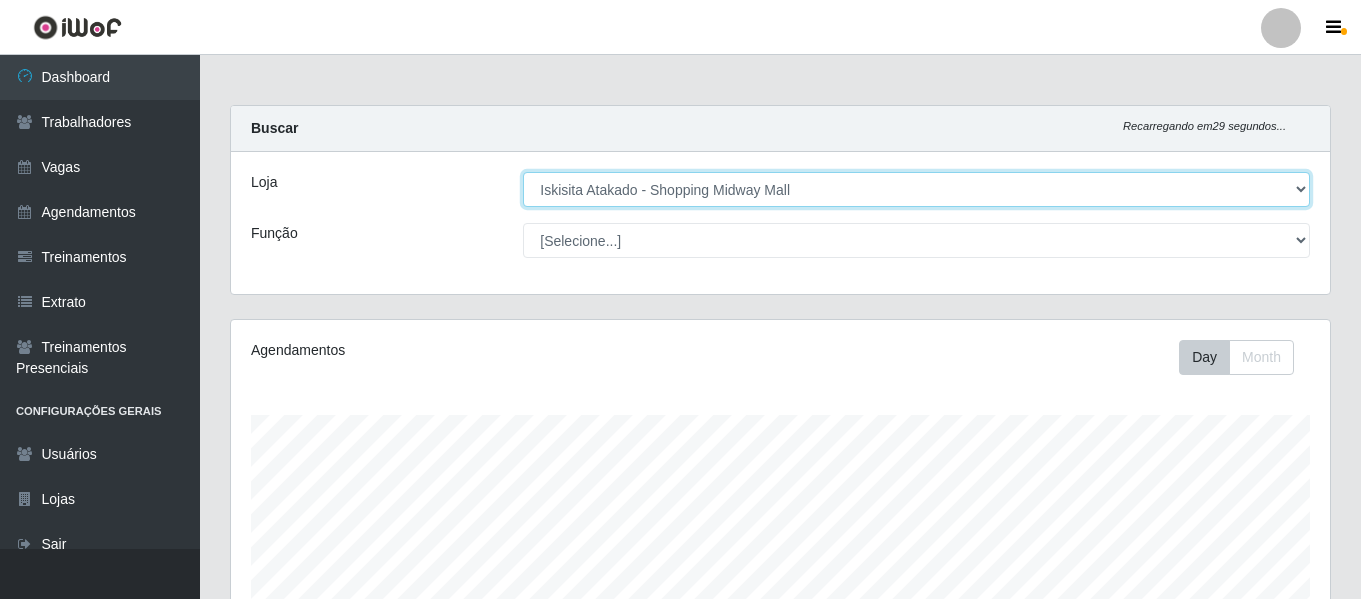 scroll, scrollTop: 999585, scrollLeft: 998901, axis: both 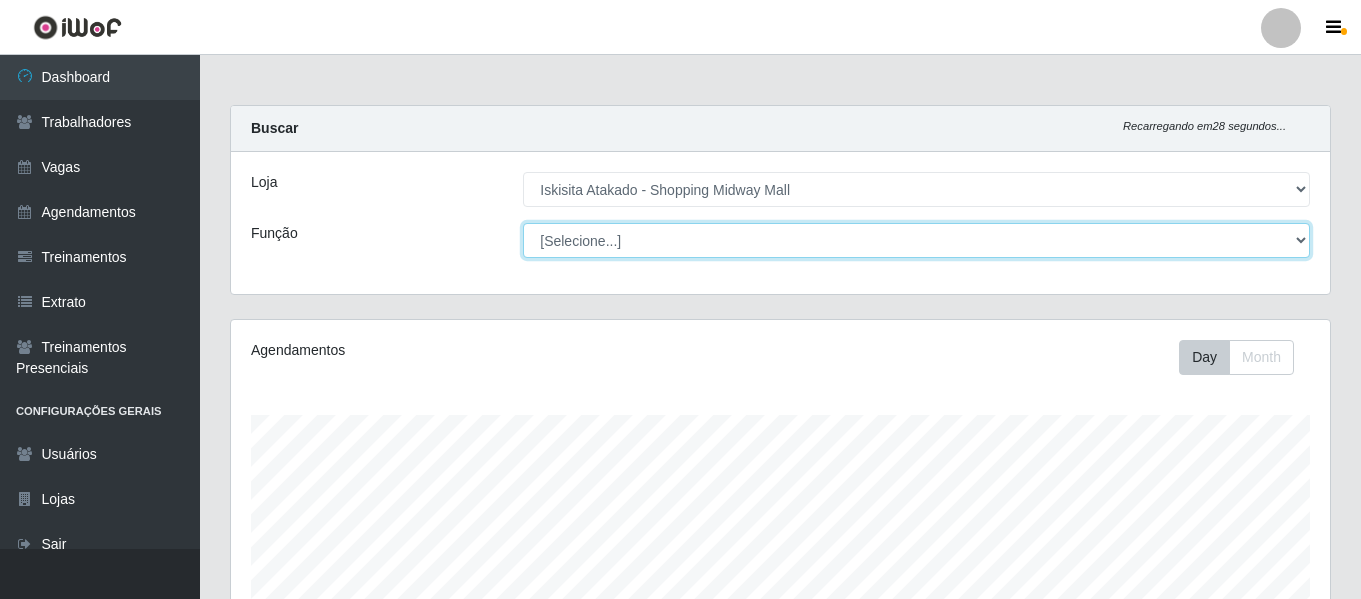 click on "[Selecione...] Auxiliar de Estacionamento Auxiliar de Estacionamento + Auxiliar de Estacionamento ++ Auxiliar de Estoque Auxiliar de Estoque + Auxiliar de Estoque ++ Operador de Caixa Operador de Caixa + Operador de Caixa ++ Repositor  Repositor + Repositor ++" at bounding box center (916, 240) 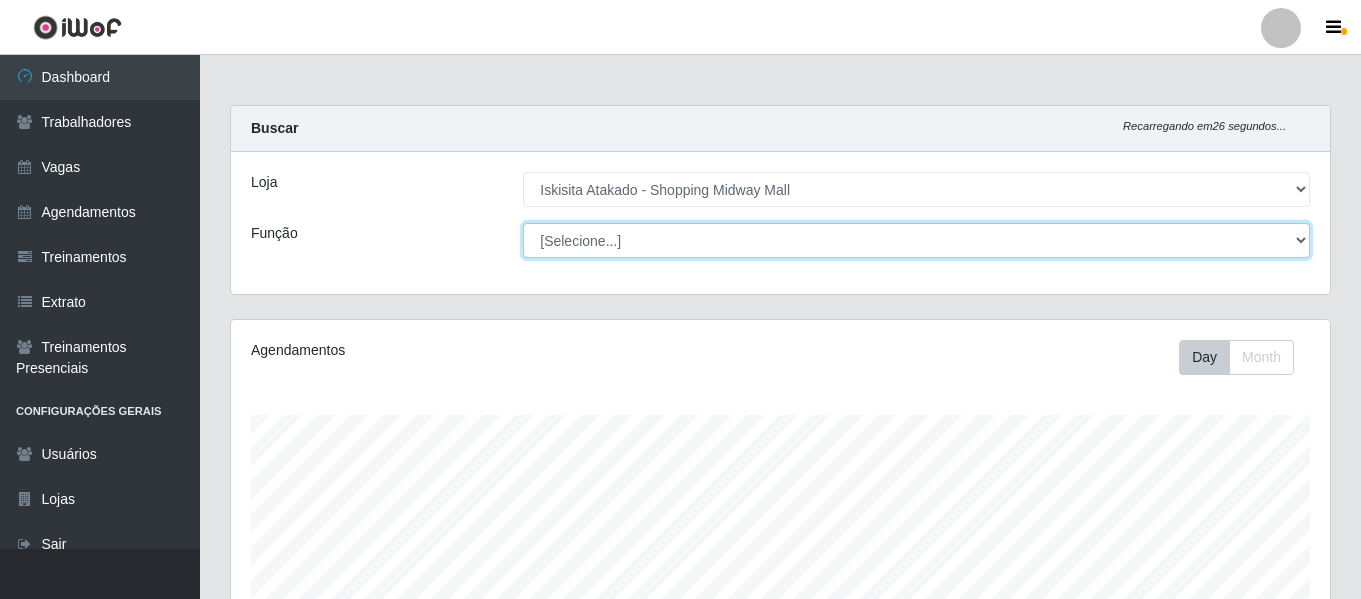 select on "72" 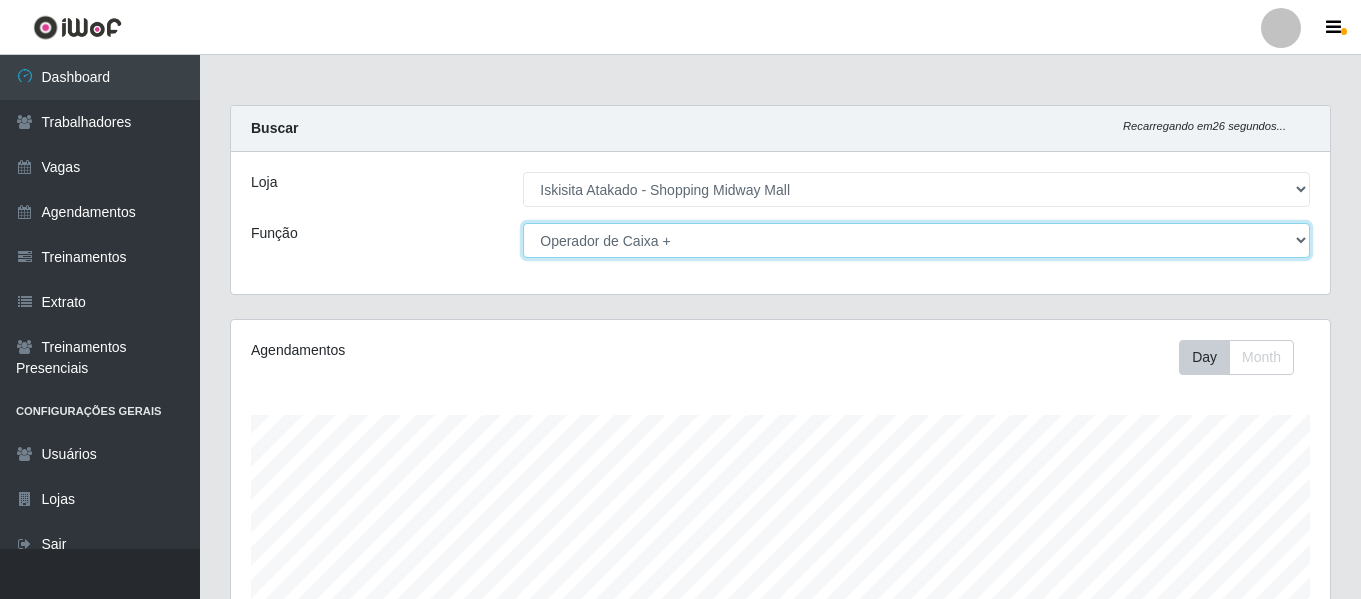 click on "[Selecione...] Auxiliar de Estacionamento Auxiliar de Estacionamento + Auxiliar de Estacionamento ++ Auxiliar de Estoque Auxiliar de Estoque + Auxiliar de Estoque ++ Operador de Caixa Operador de Caixa + Operador de Caixa ++ Repositor  Repositor + Repositor ++" at bounding box center (916, 240) 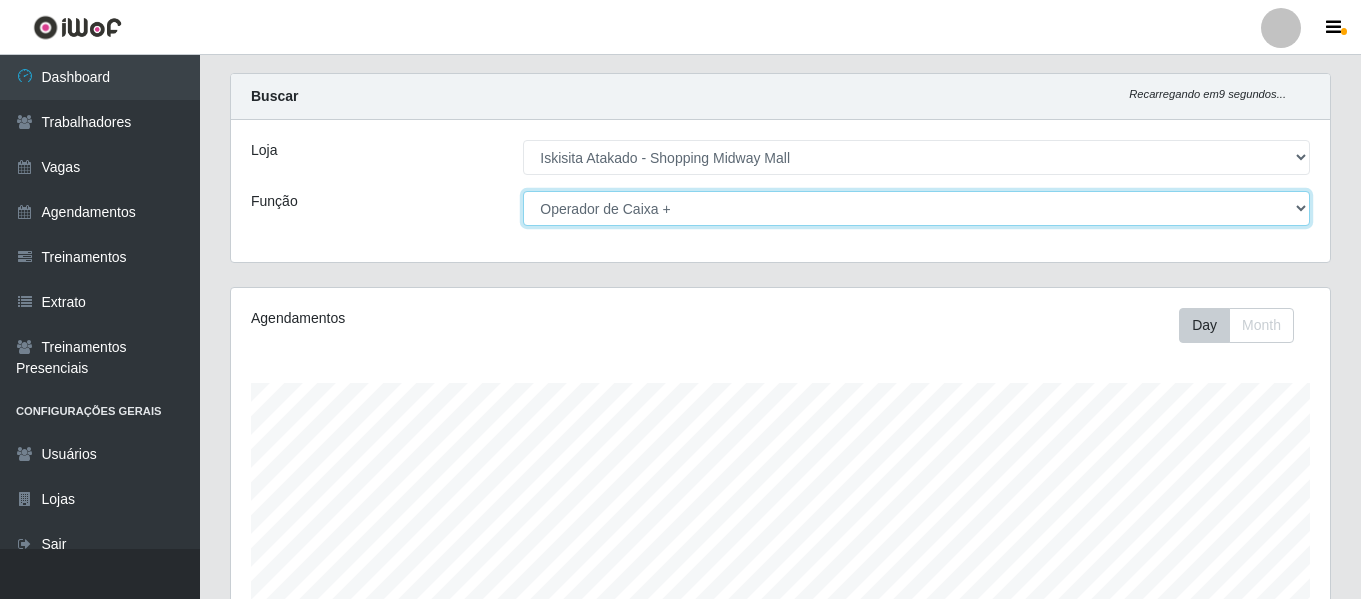 scroll, scrollTop: 0, scrollLeft: 0, axis: both 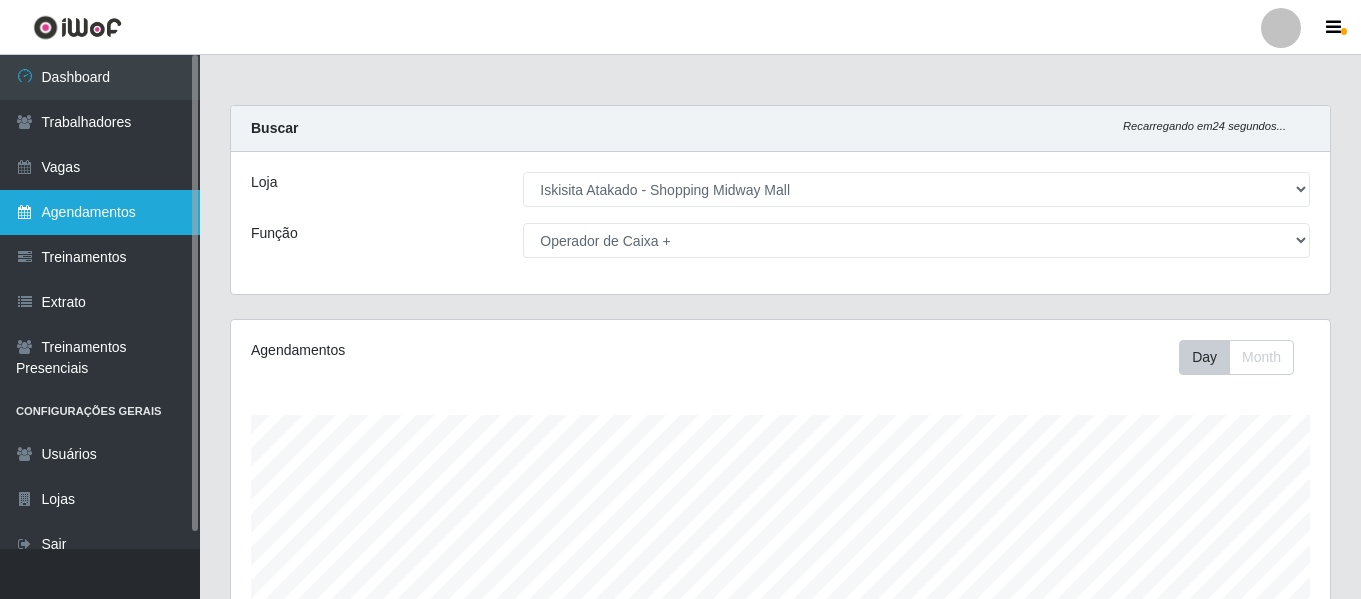 click on "Agendamentos" at bounding box center (100, 212) 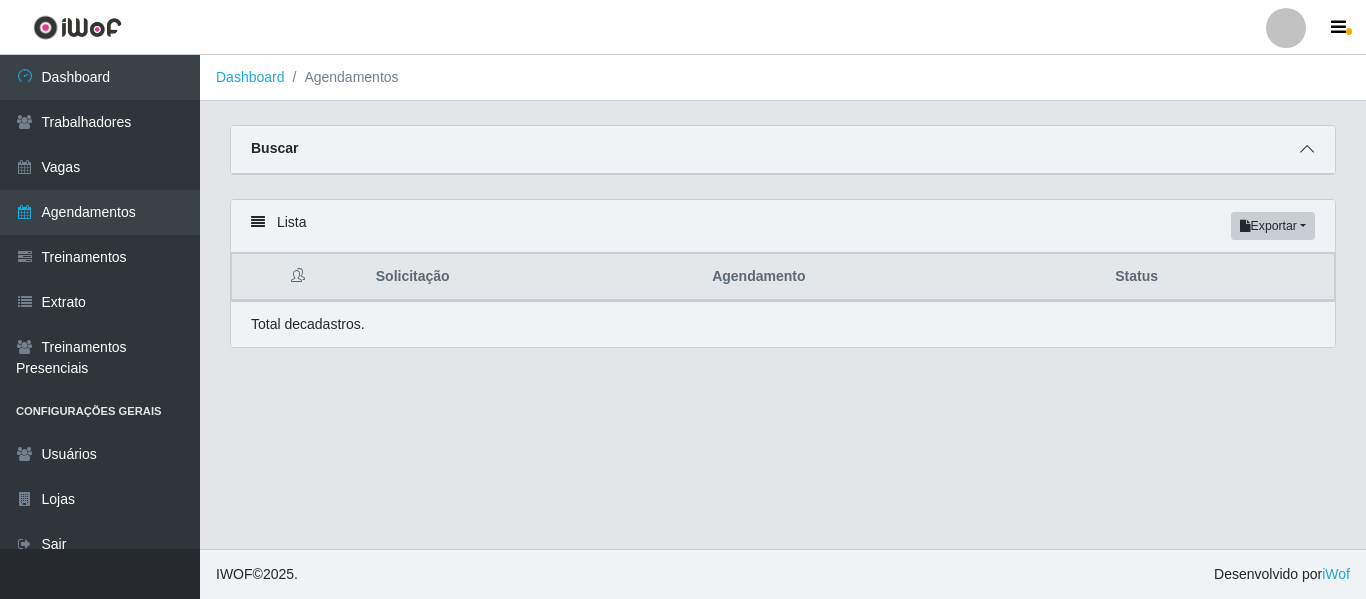 click at bounding box center (1307, 149) 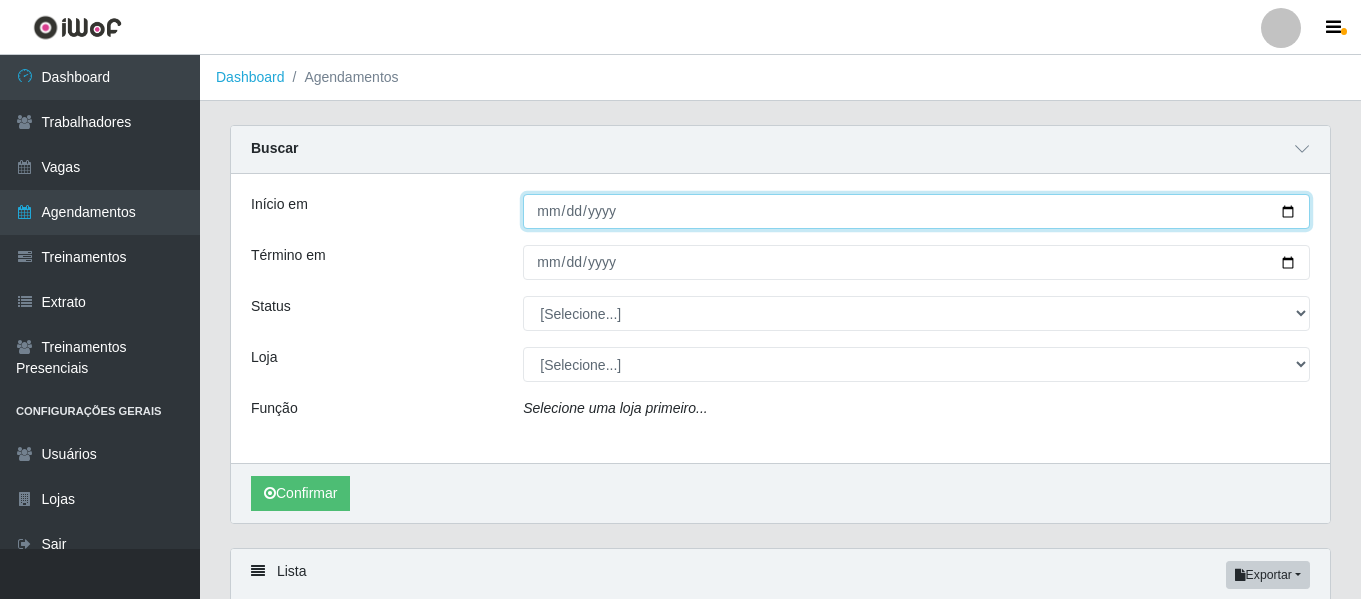 click on "Início em" at bounding box center [916, 211] 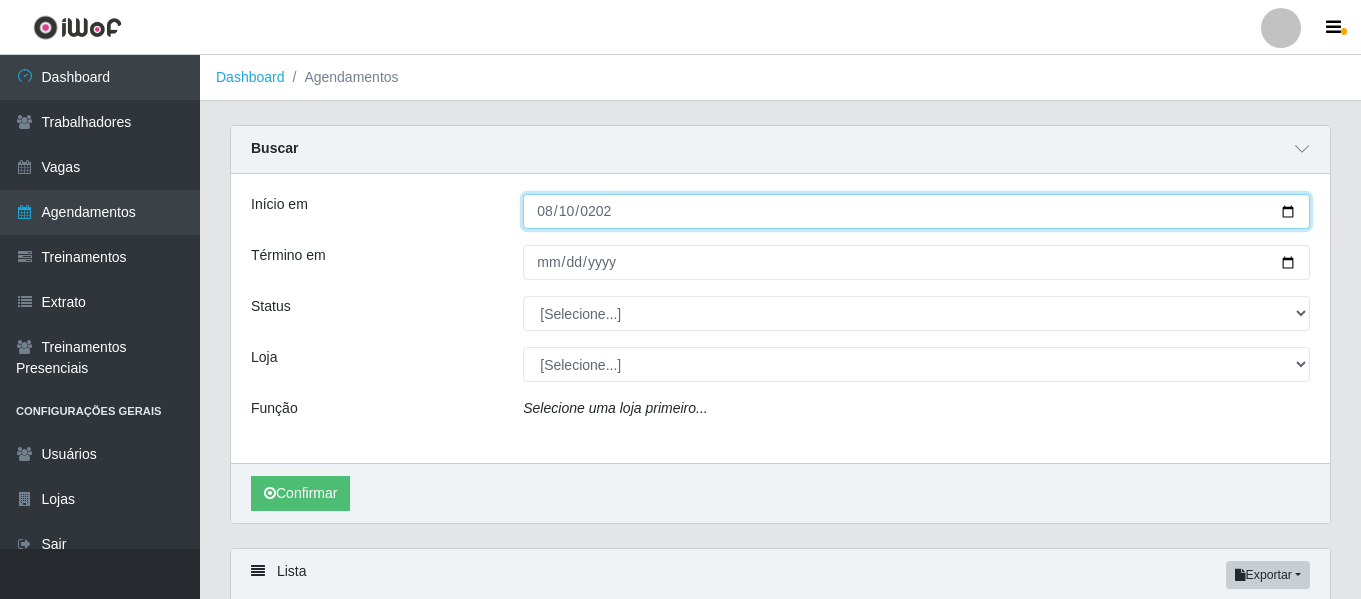 type on "2025-08-10" 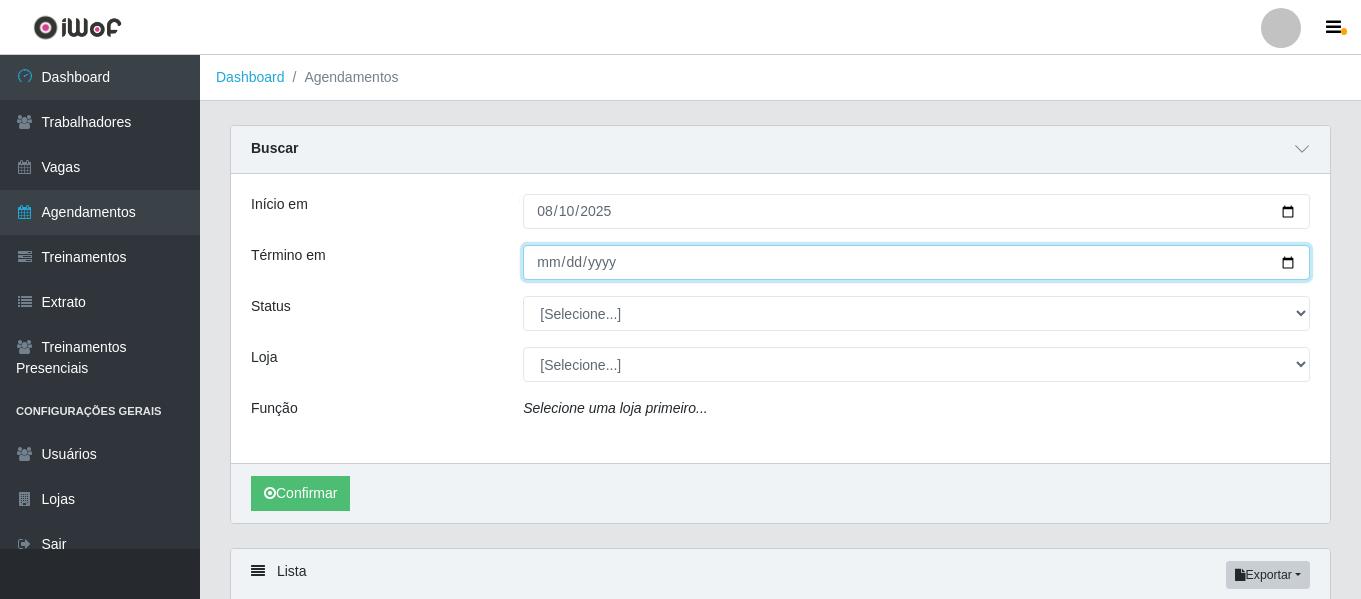 click on "Término em" at bounding box center (916, 262) 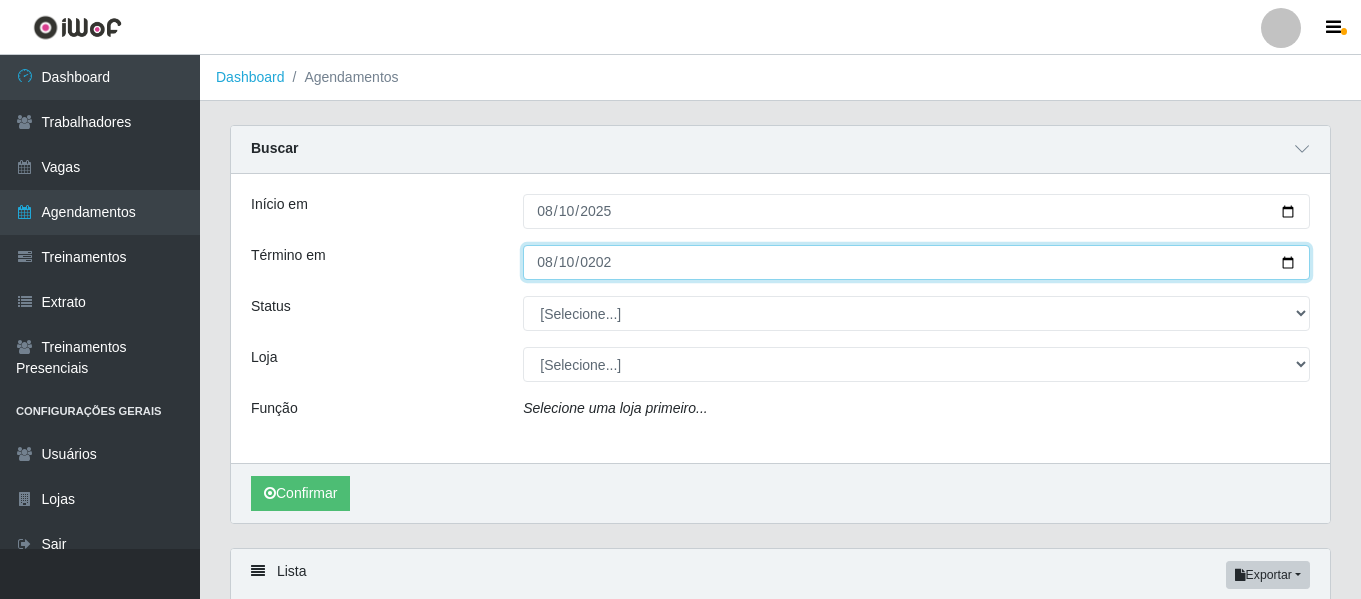 type on "2025-08-10" 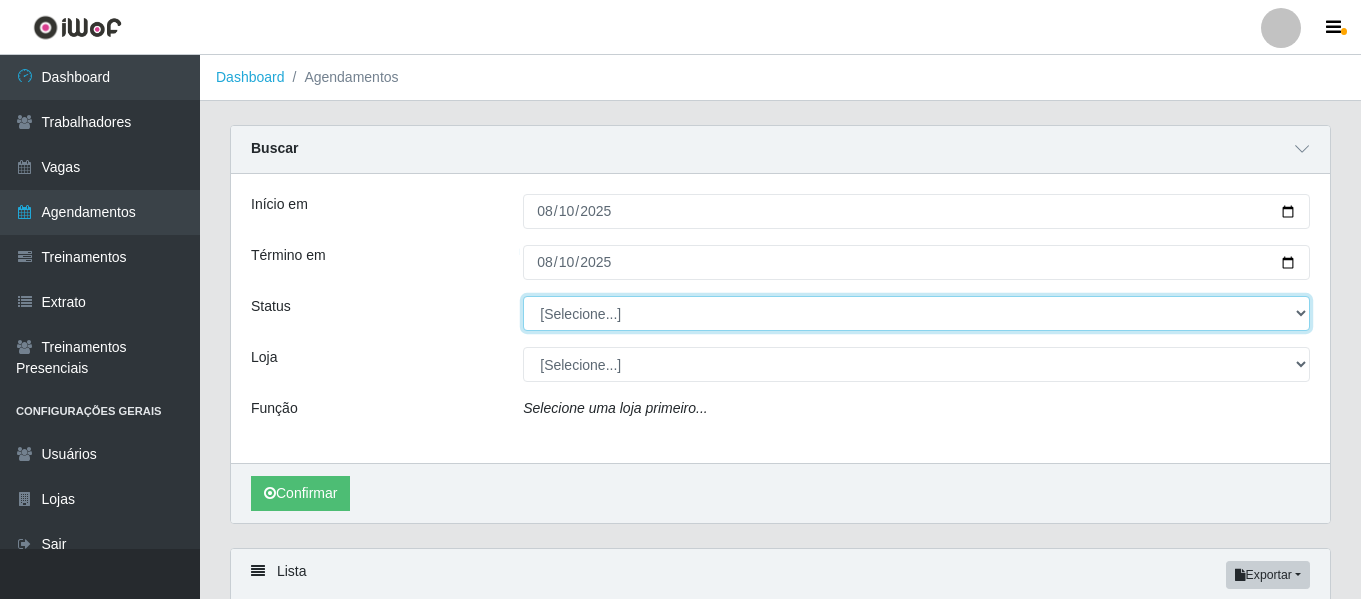 click on "[Selecione...] AGENDADO AGUARDANDO LIBERAR EM ANDAMENTO EM REVISÃO FINALIZADO CANCELADO FALTA" at bounding box center [916, 313] 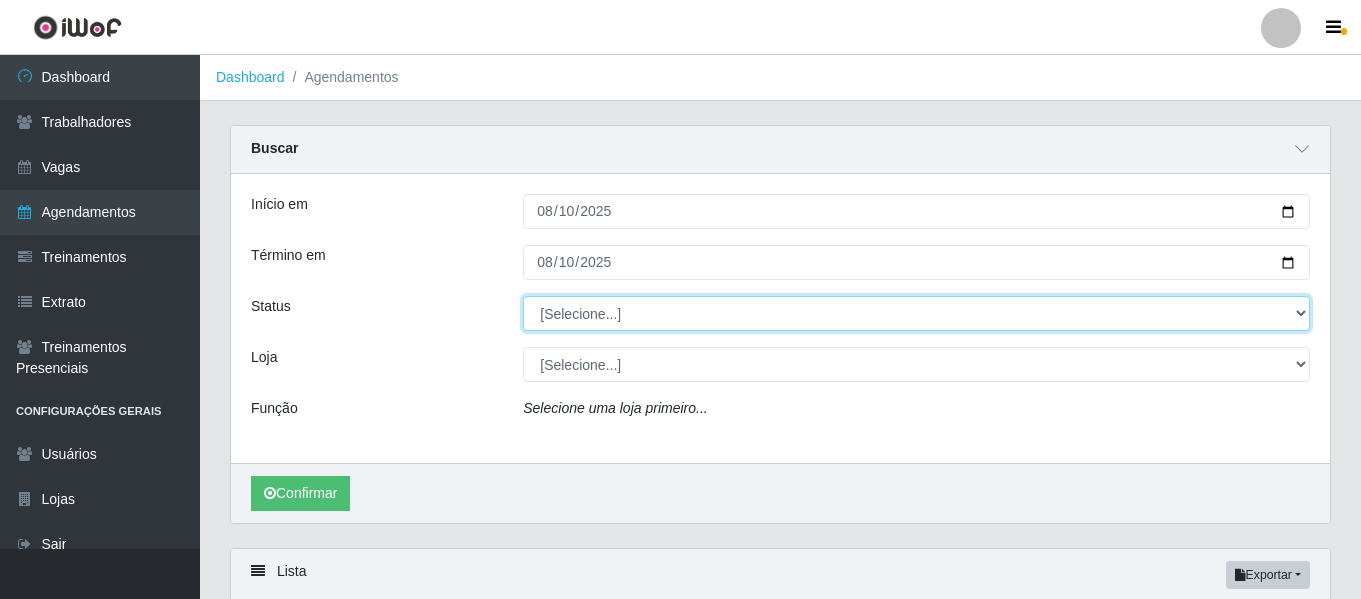 select on "AGENDADO" 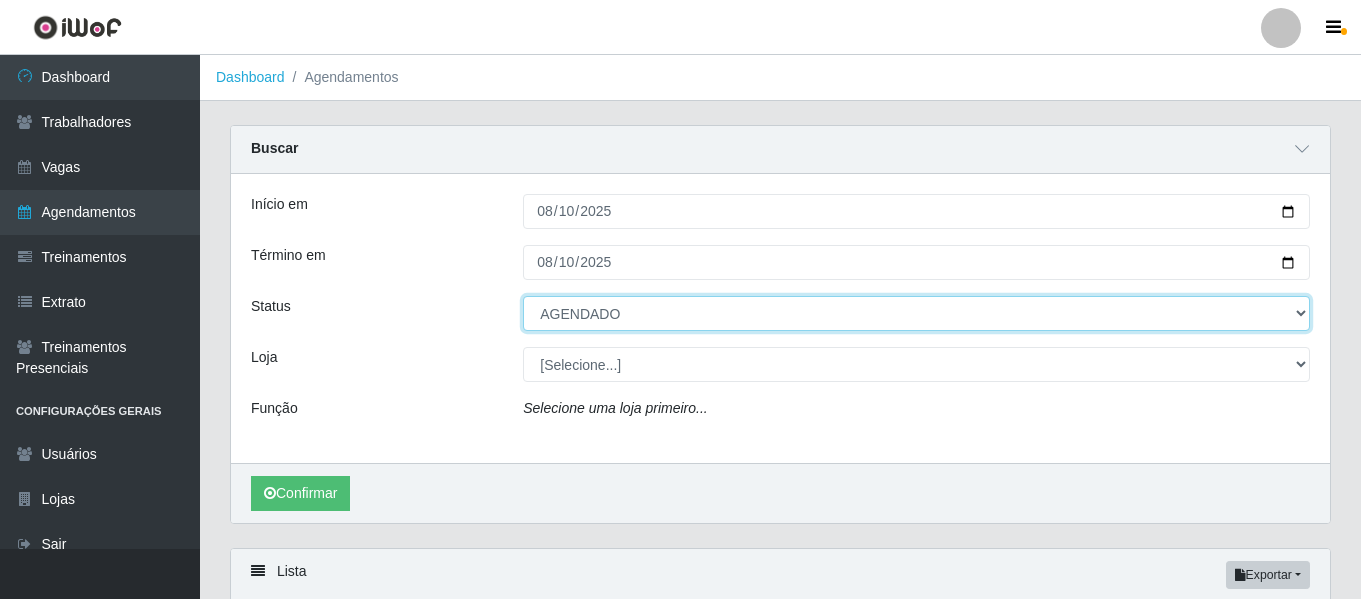 click on "[Selecione...] AGENDADO AGUARDANDO LIBERAR EM ANDAMENTO EM REVISÃO FINALIZADO CANCELADO FALTA" at bounding box center (916, 313) 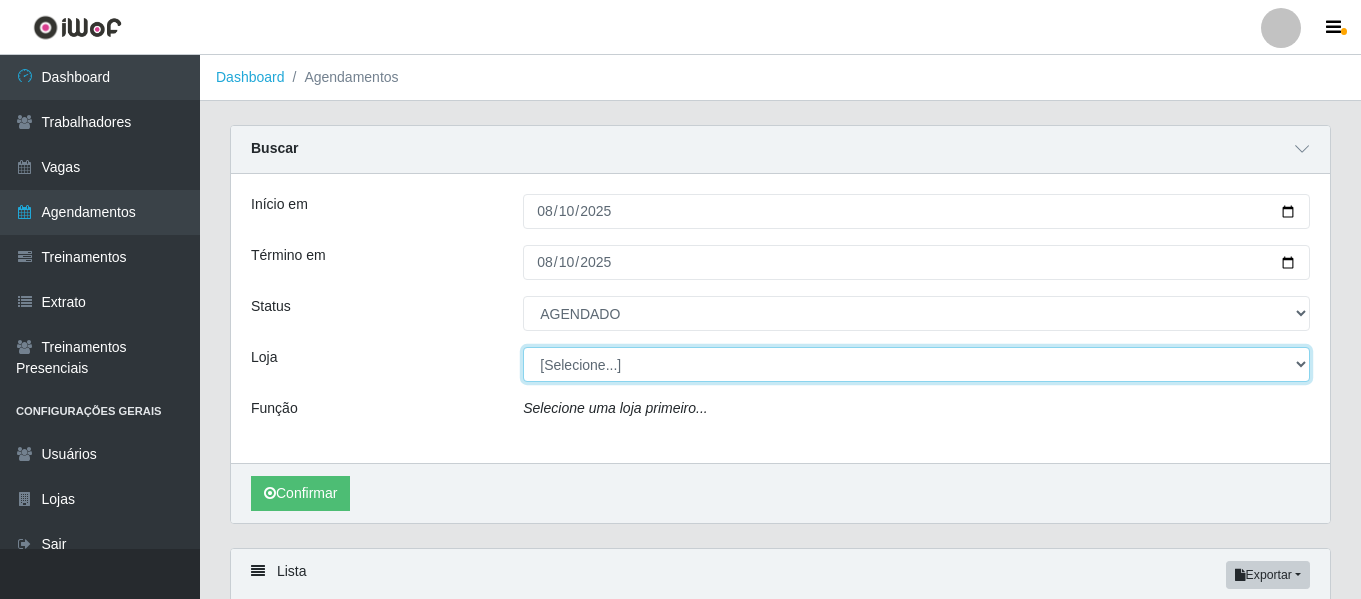 click on "[Selecione...] Iskisita Atakado - Shopping Midway Mall" at bounding box center (916, 364) 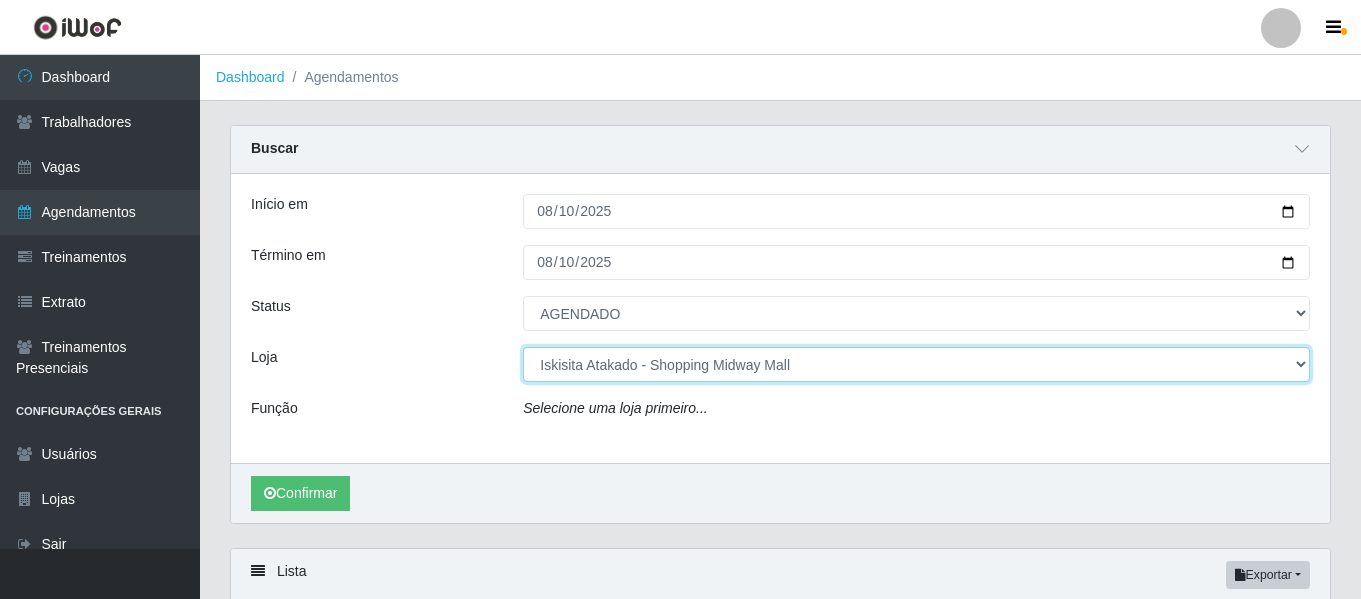 click on "[Selecione...] Iskisita Atakado - Shopping Midway Mall" at bounding box center (916, 364) 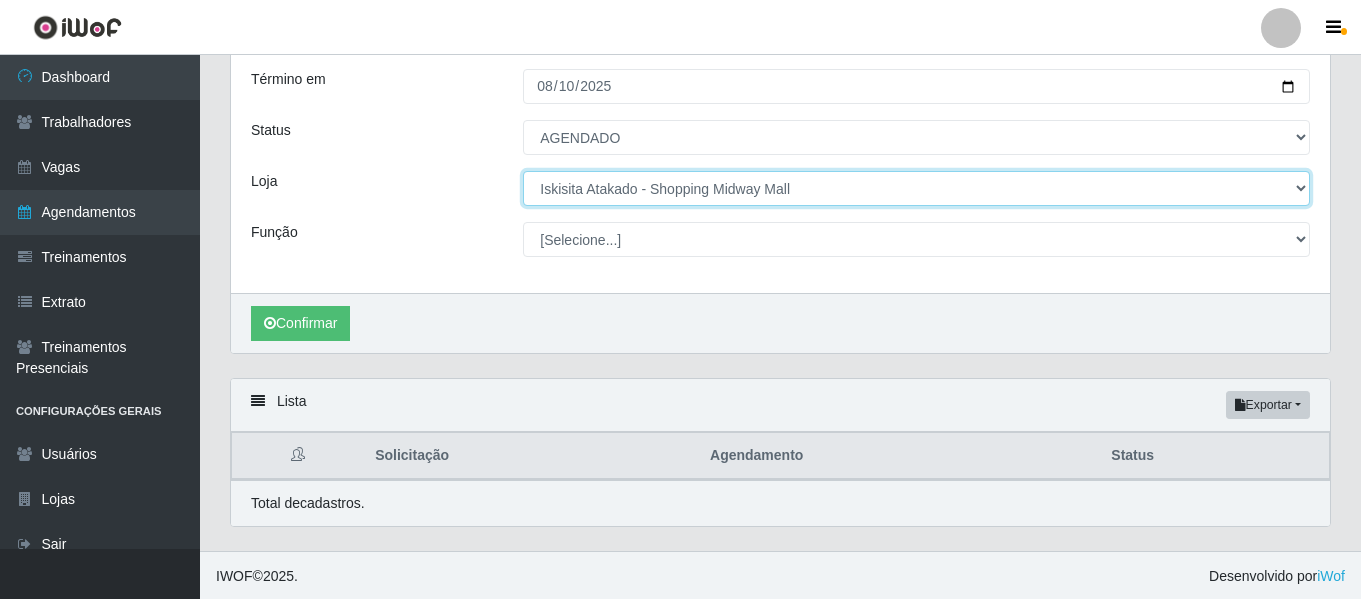 scroll, scrollTop: 179, scrollLeft: 0, axis: vertical 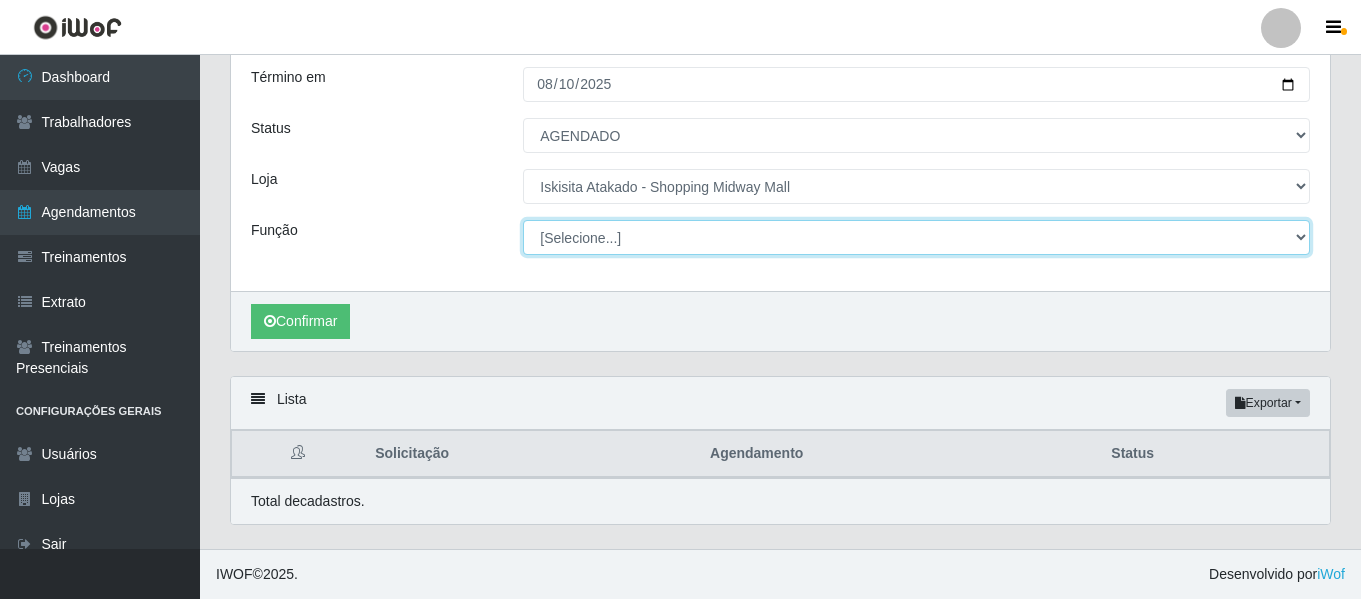 click on "[Selecione...] Auxiliar de Estacionamento Auxiliar de Estacionamento + Auxiliar de Estacionamento ++ Auxiliar de Estoque Auxiliar de Estoque + Auxiliar de Estoque ++ Operador de Caixa Operador de Caixa + Operador de Caixa ++ Repositor  Repositor + Repositor ++" at bounding box center [916, 237] 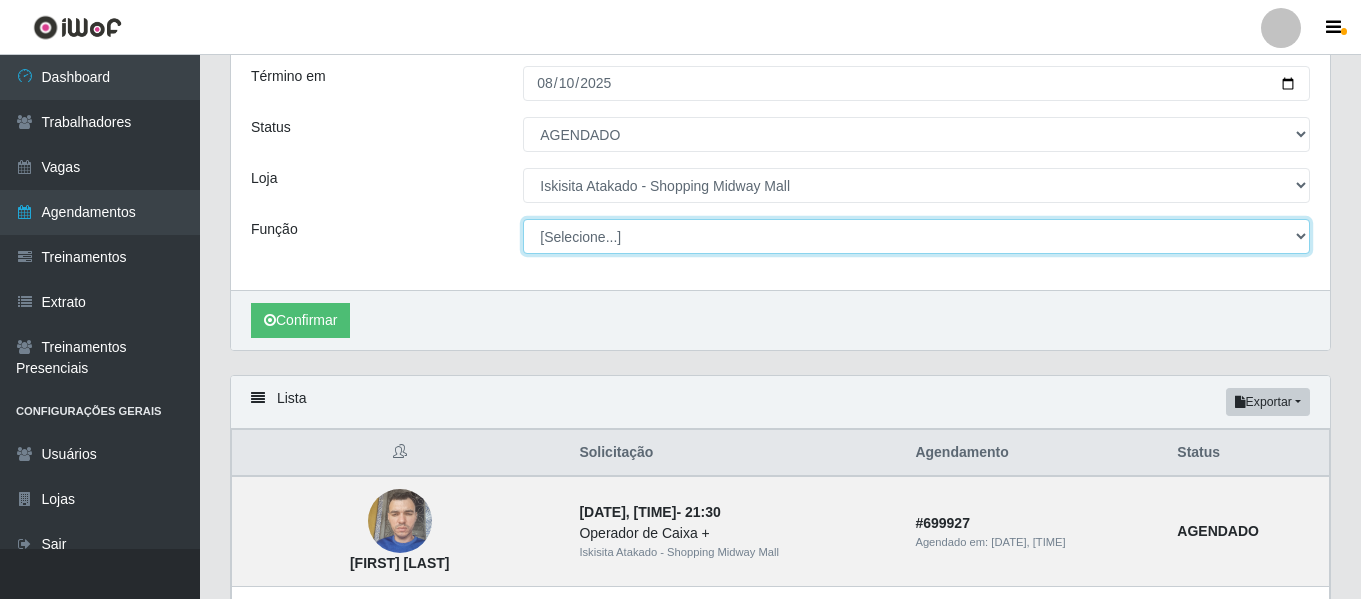 select on "72" 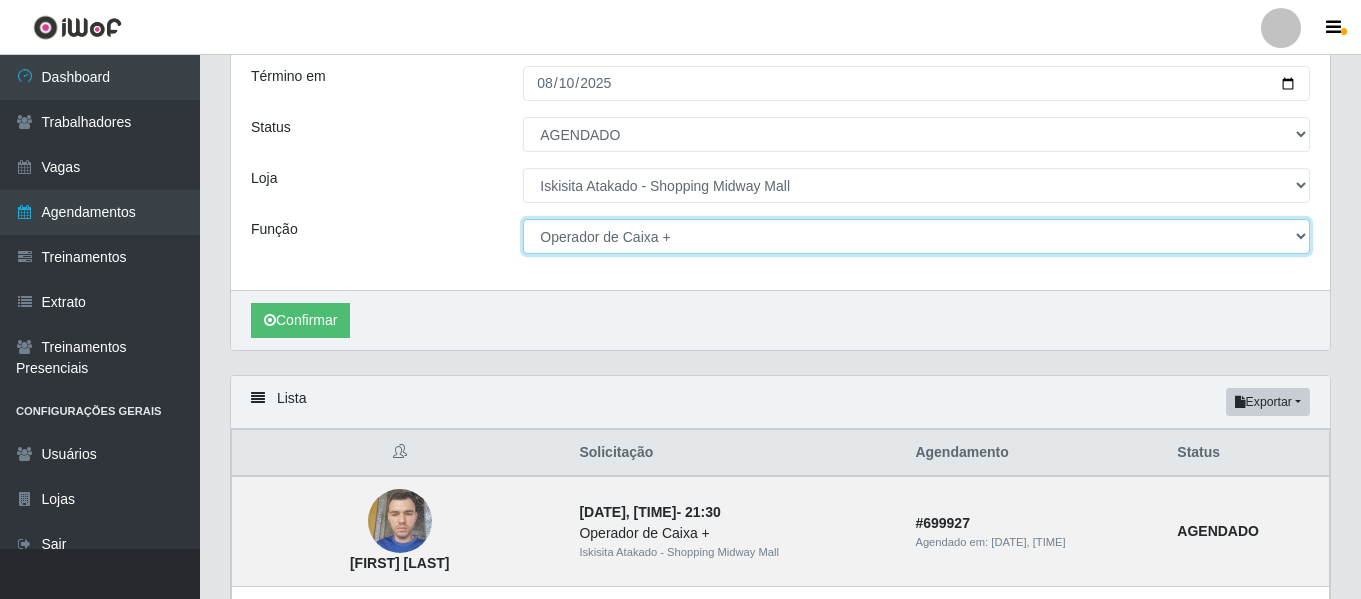 click on "[Selecione...] Auxiliar de Estacionamento Auxiliar de Estacionamento + Auxiliar de Estacionamento ++ Auxiliar de Estoque Auxiliar de Estoque + Auxiliar de Estoque ++ Operador de Caixa Operador de Caixa + Operador de Caixa ++ Repositor  Repositor + Repositor ++" at bounding box center [916, 236] 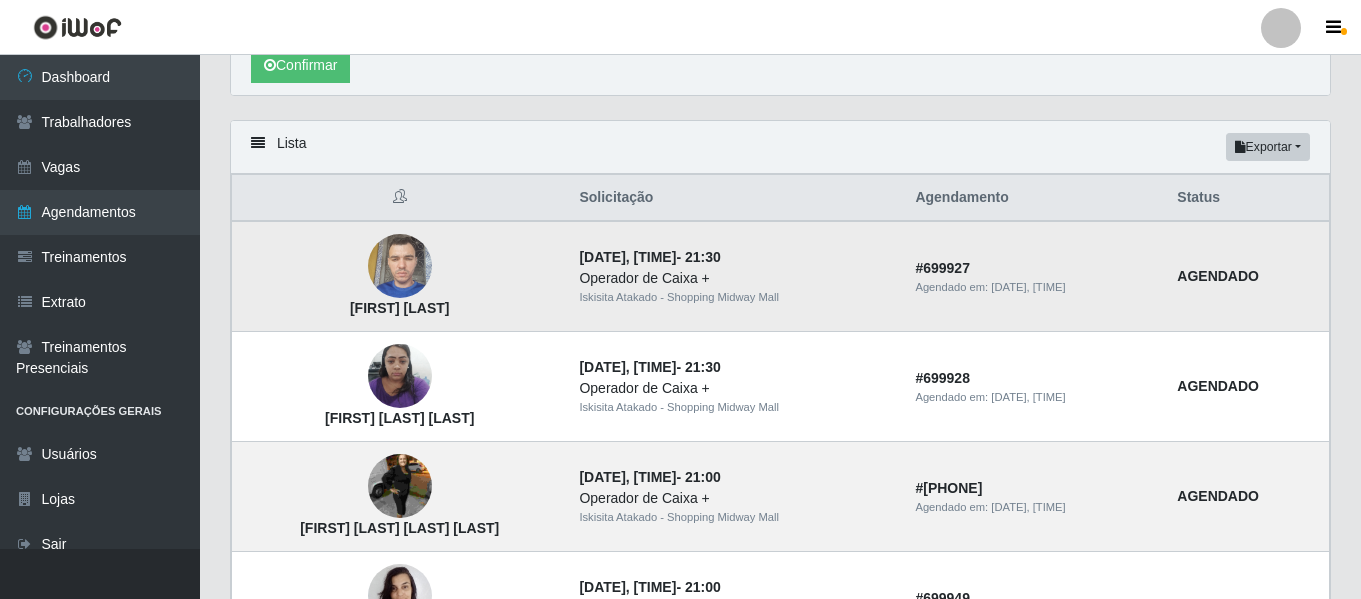 scroll, scrollTop: 479, scrollLeft: 0, axis: vertical 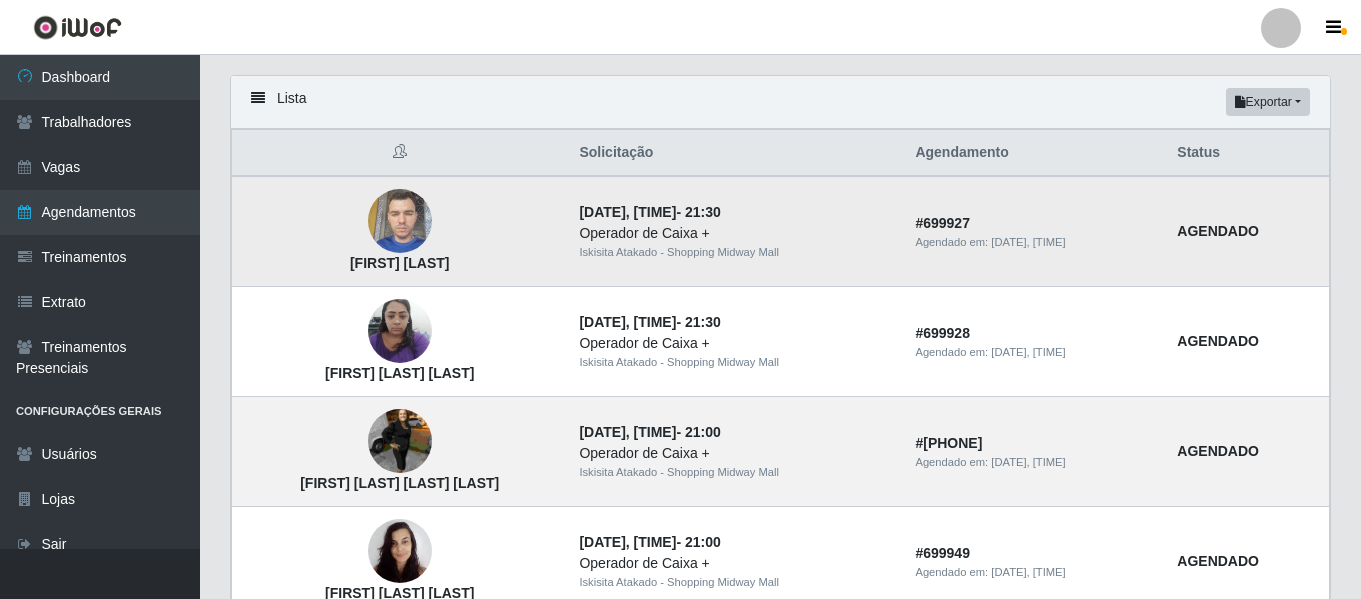 click at bounding box center (400, 221) 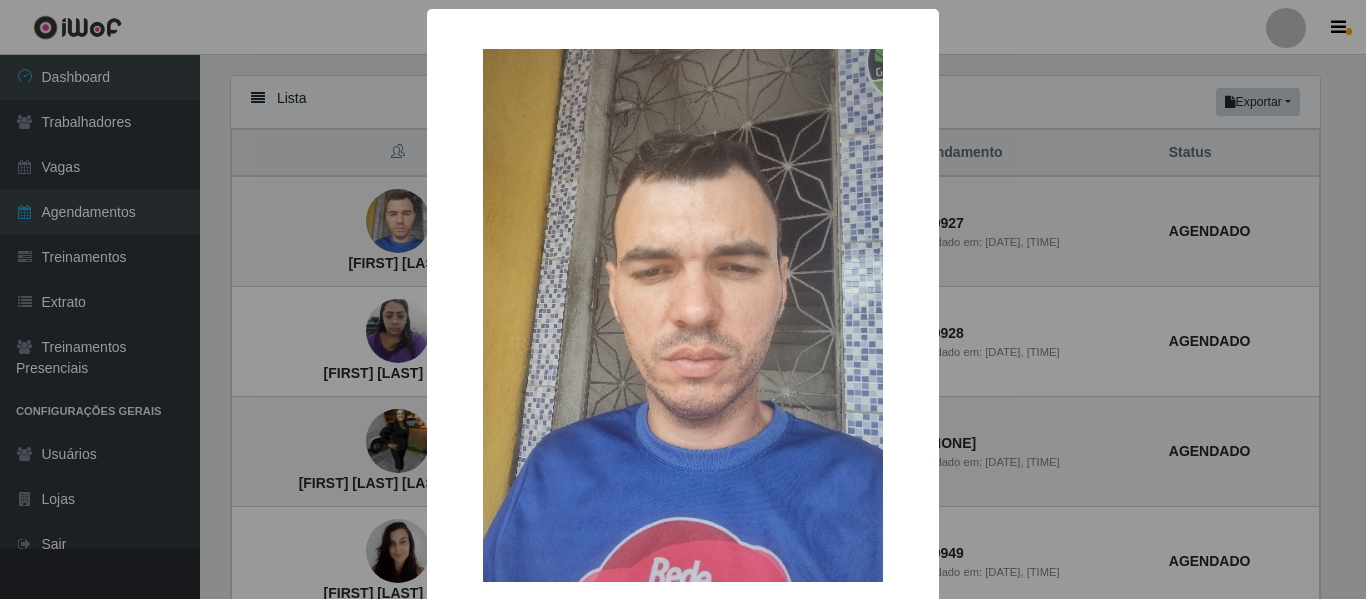 click on "× [FIRST] [LAST]  OK Cancel" at bounding box center (683, 299) 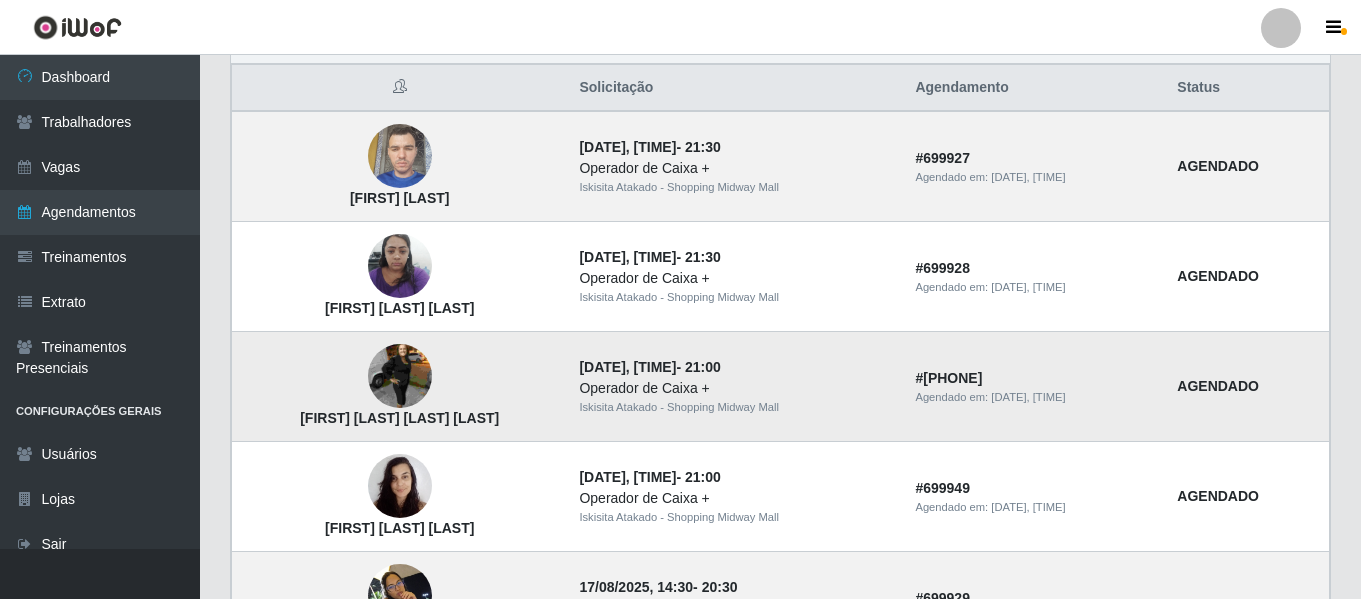 scroll, scrollTop: 579, scrollLeft: 0, axis: vertical 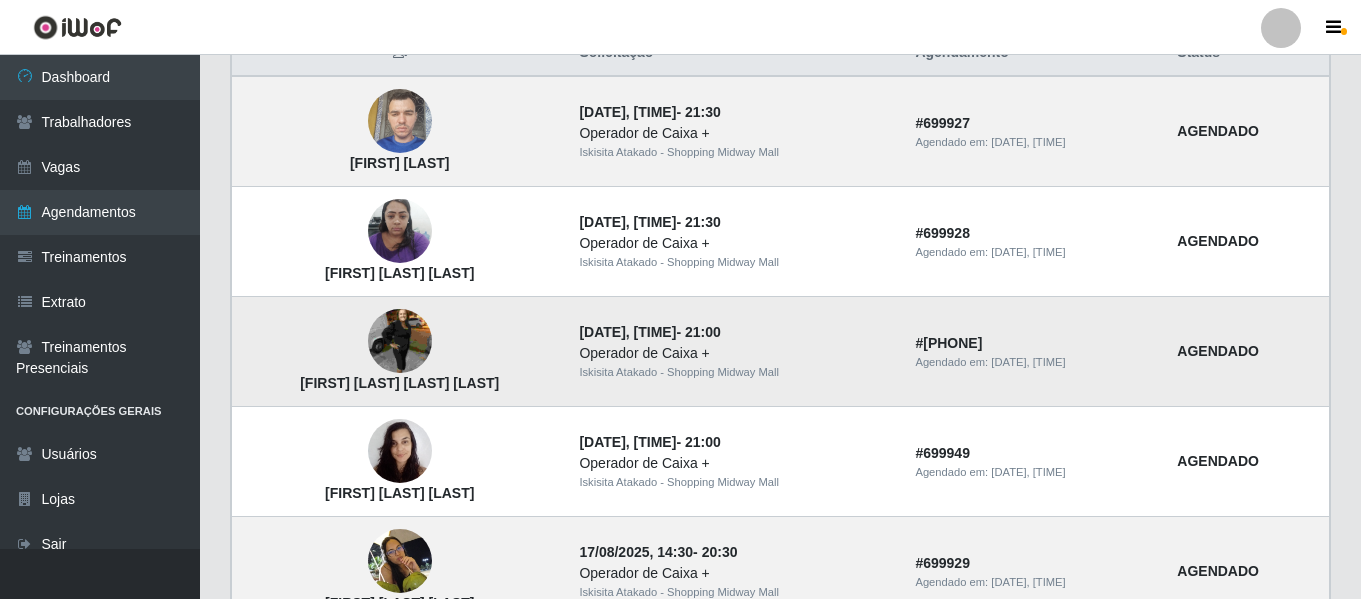 click at bounding box center (400, 341) 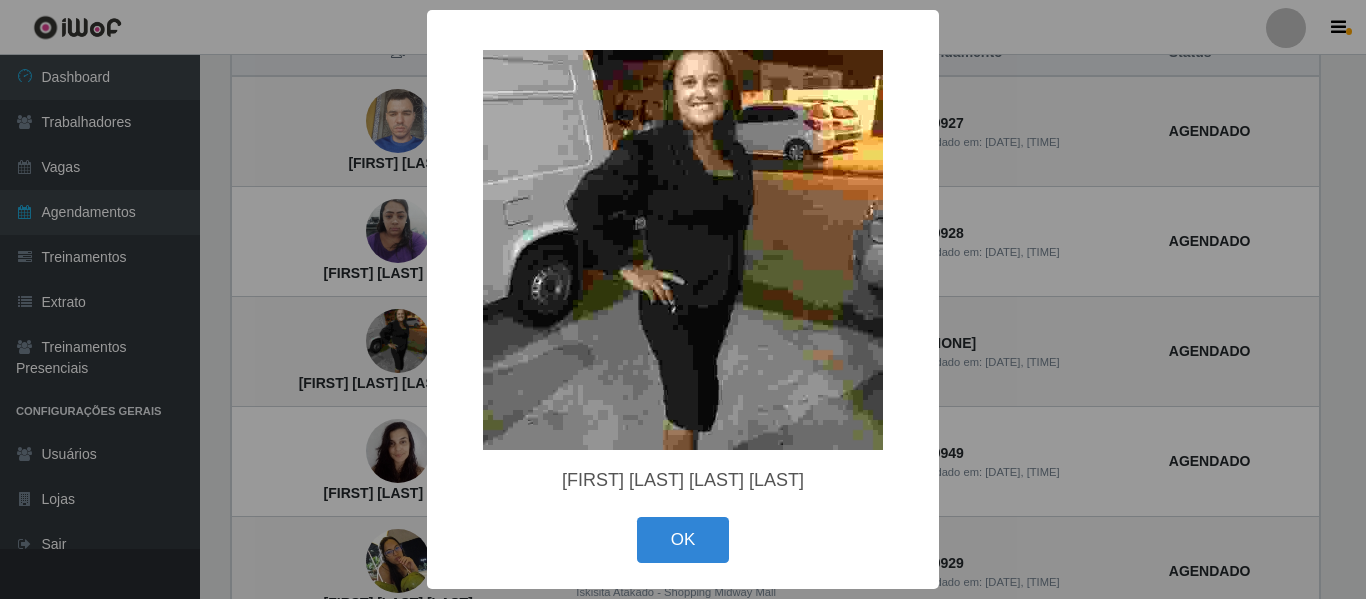 click on "× [FIRST] [LAST] [LAST] [LAST] OK Cancel" at bounding box center (683, 299) 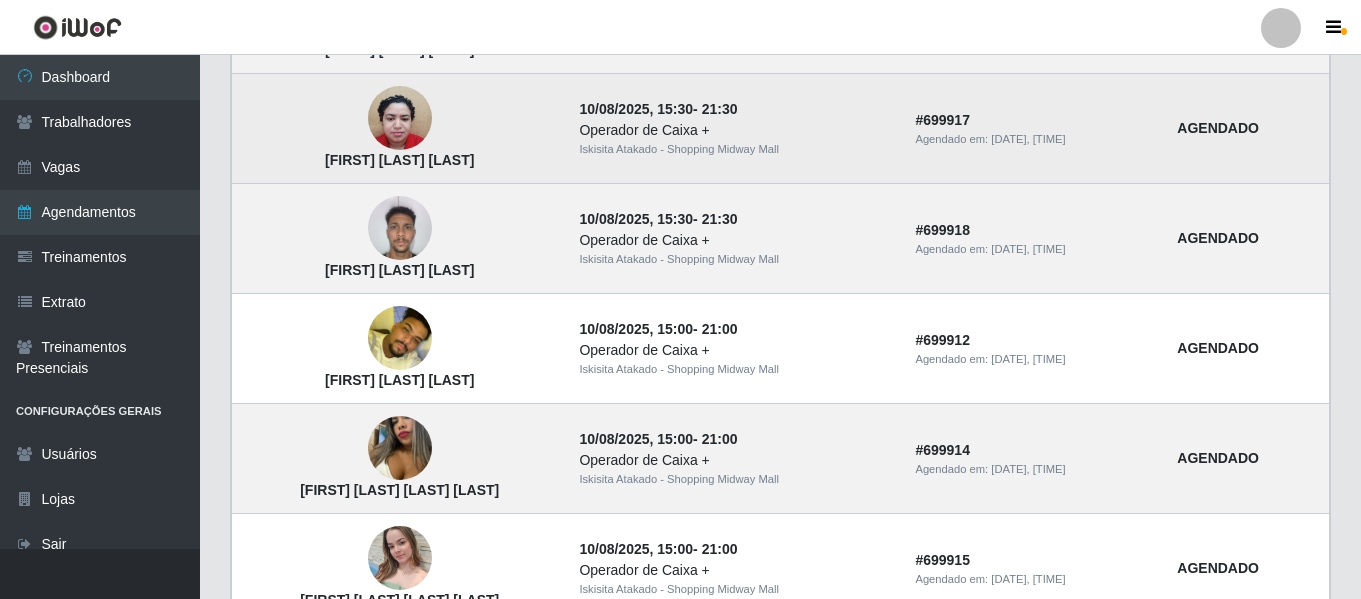 scroll, scrollTop: 1379, scrollLeft: 0, axis: vertical 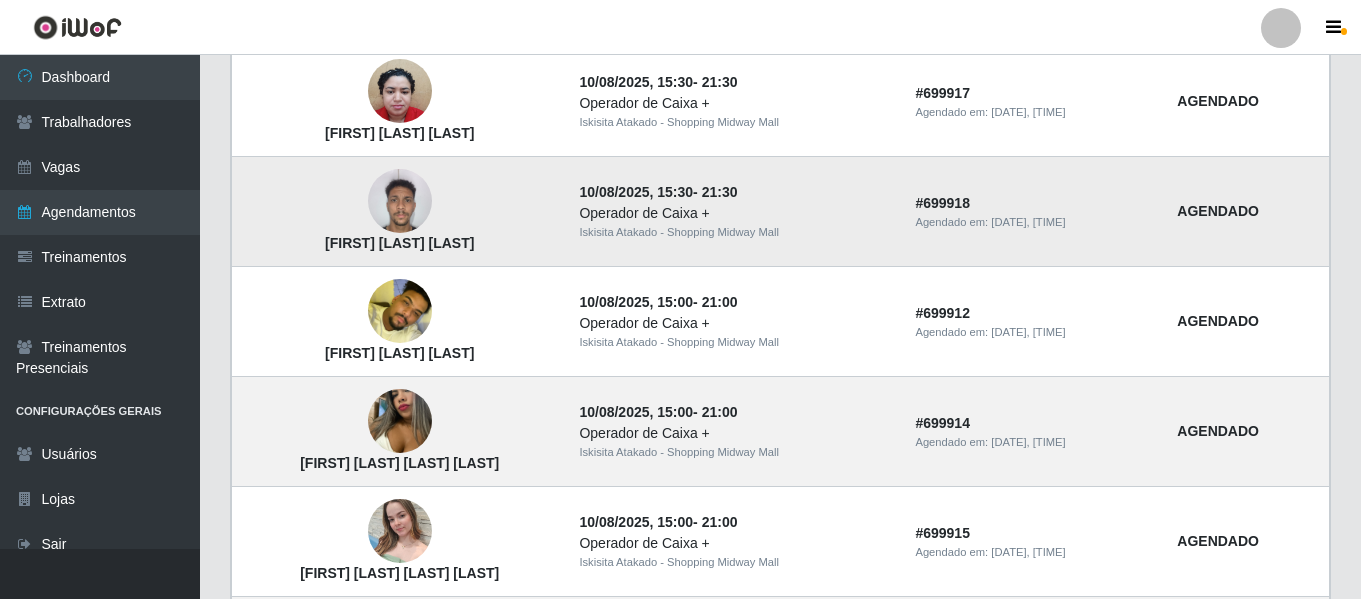click at bounding box center (400, 201) 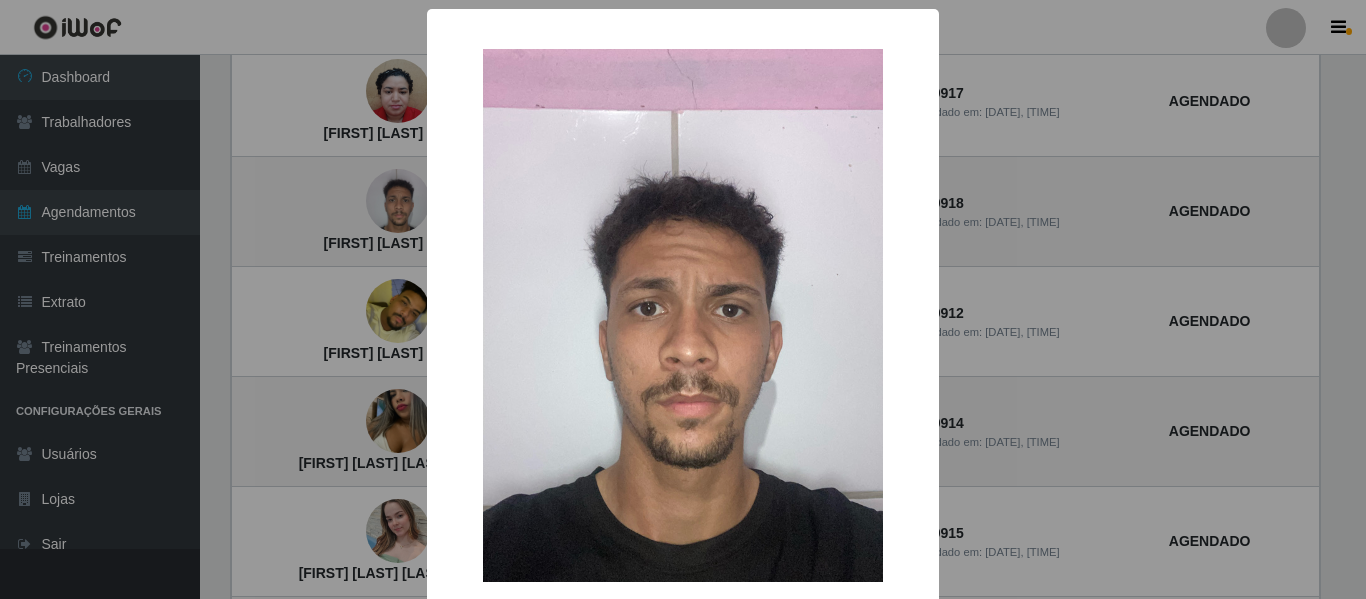 click on "× [FIRST] [LAST] [LAST]  OK Cancel" at bounding box center (683, 299) 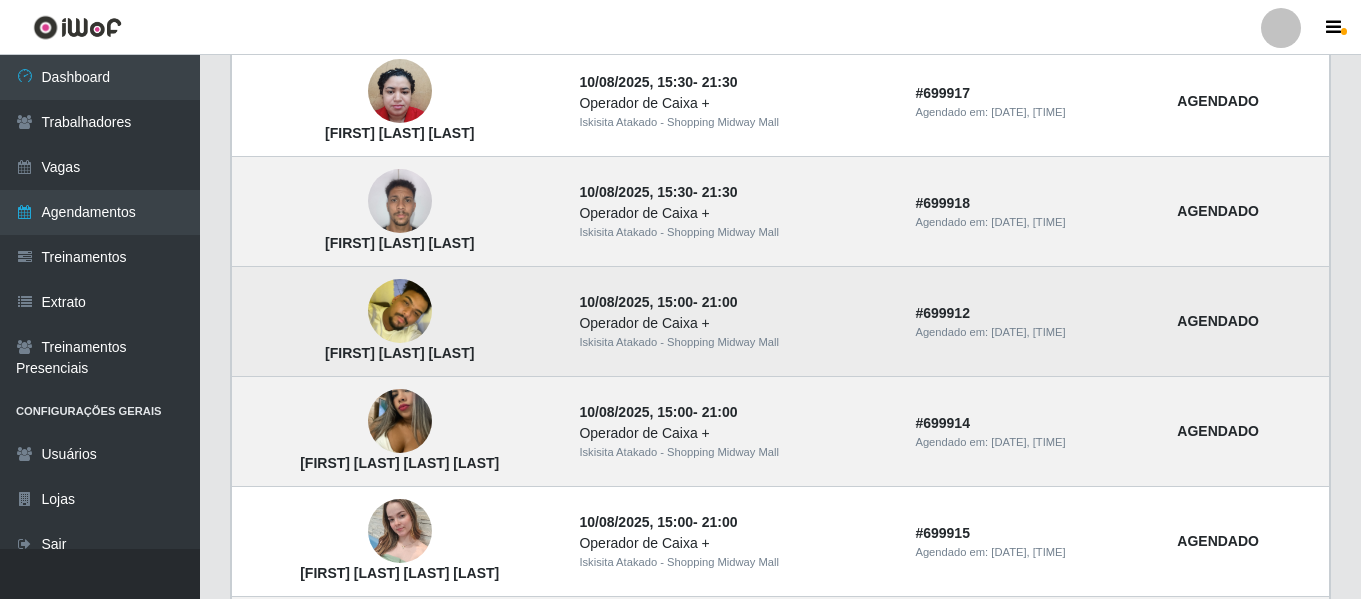click at bounding box center [400, 312] 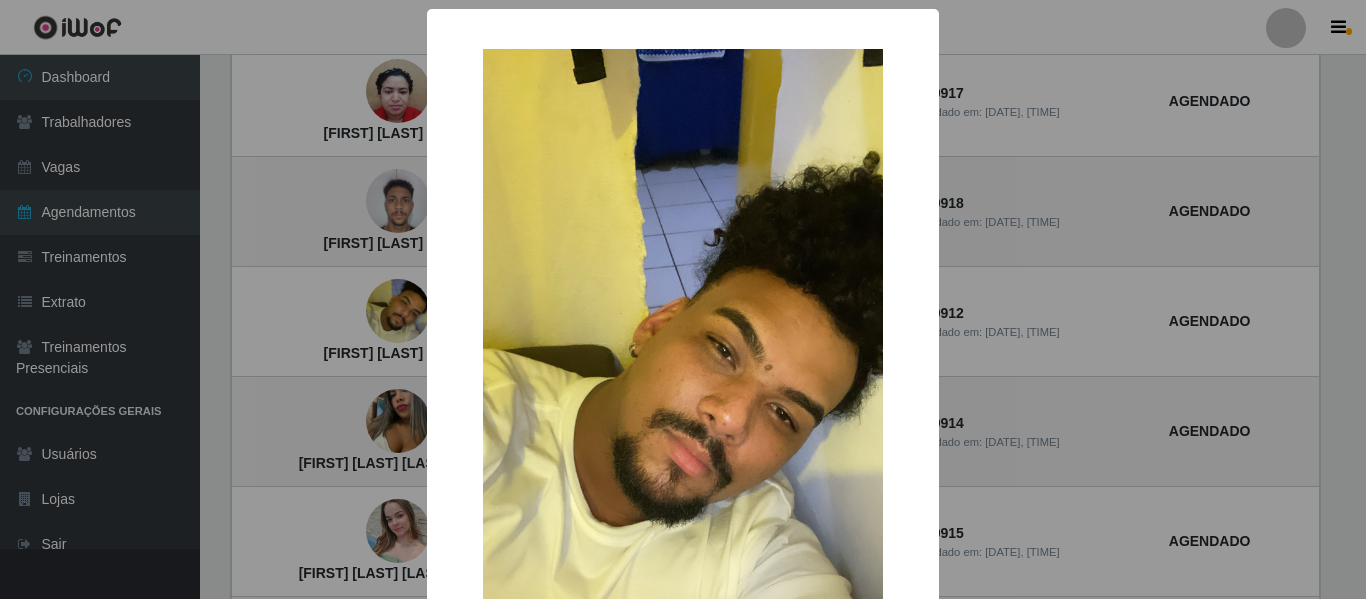 click on "× [FIRST] [LAST] [LAST]  OK Cancel" at bounding box center [683, 299] 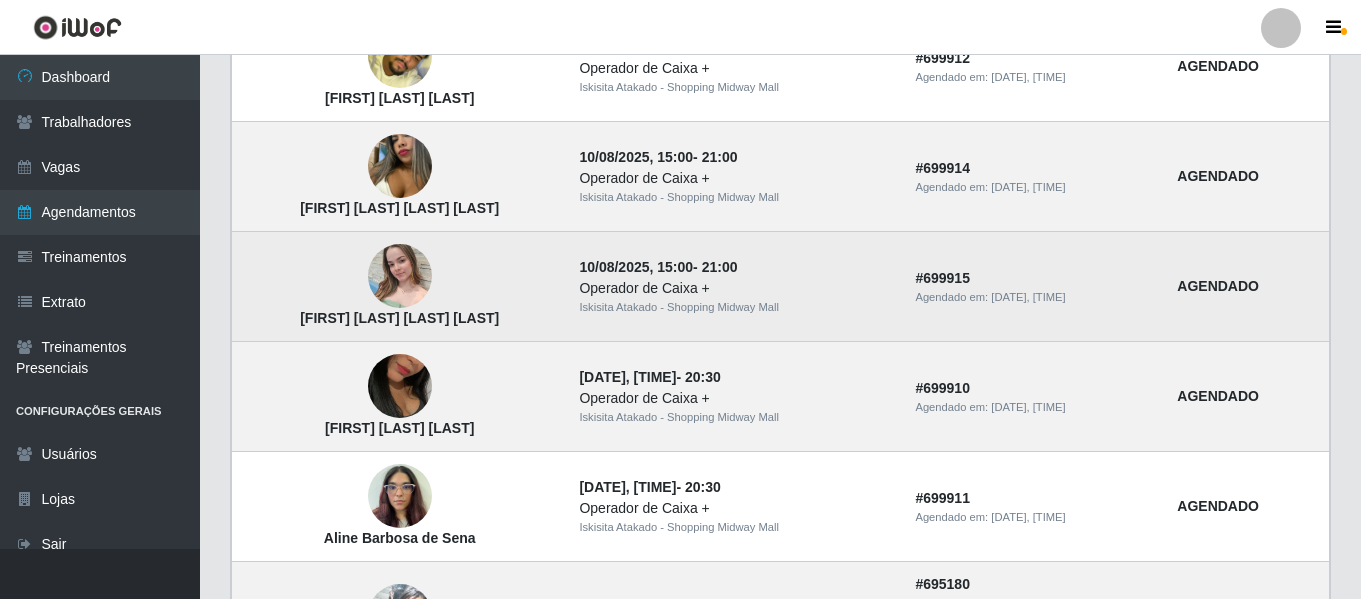 scroll, scrollTop: 1679, scrollLeft: 0, axis: vertical 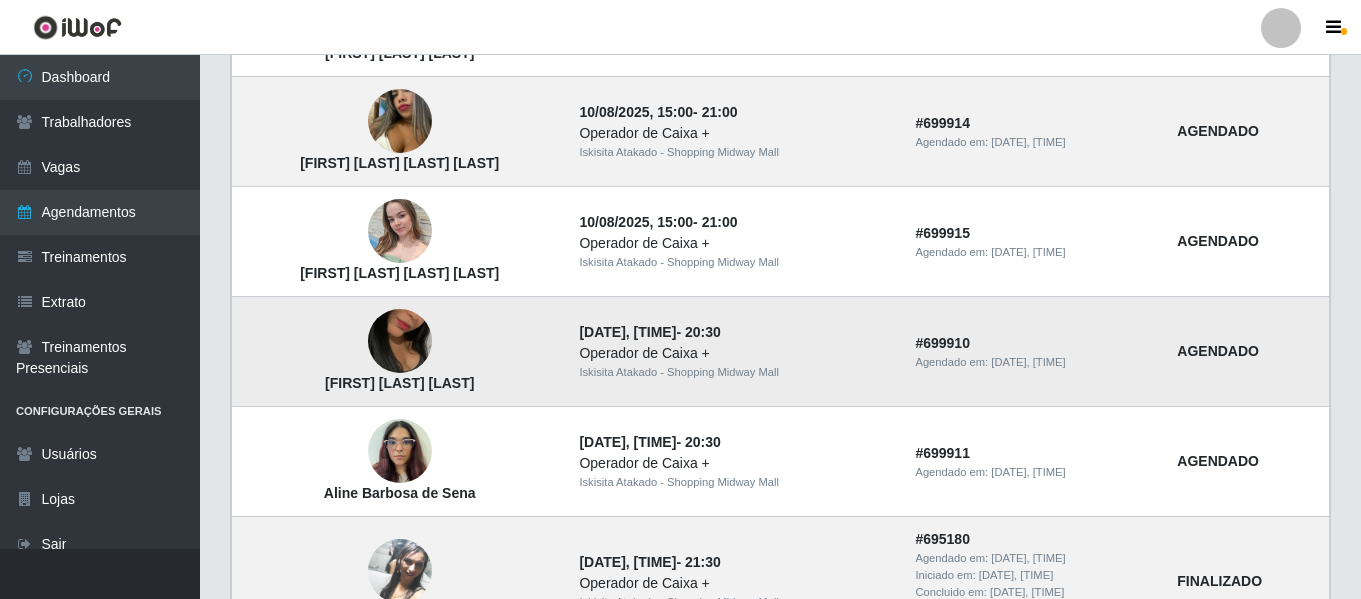 click at bounding box center [400, 342] 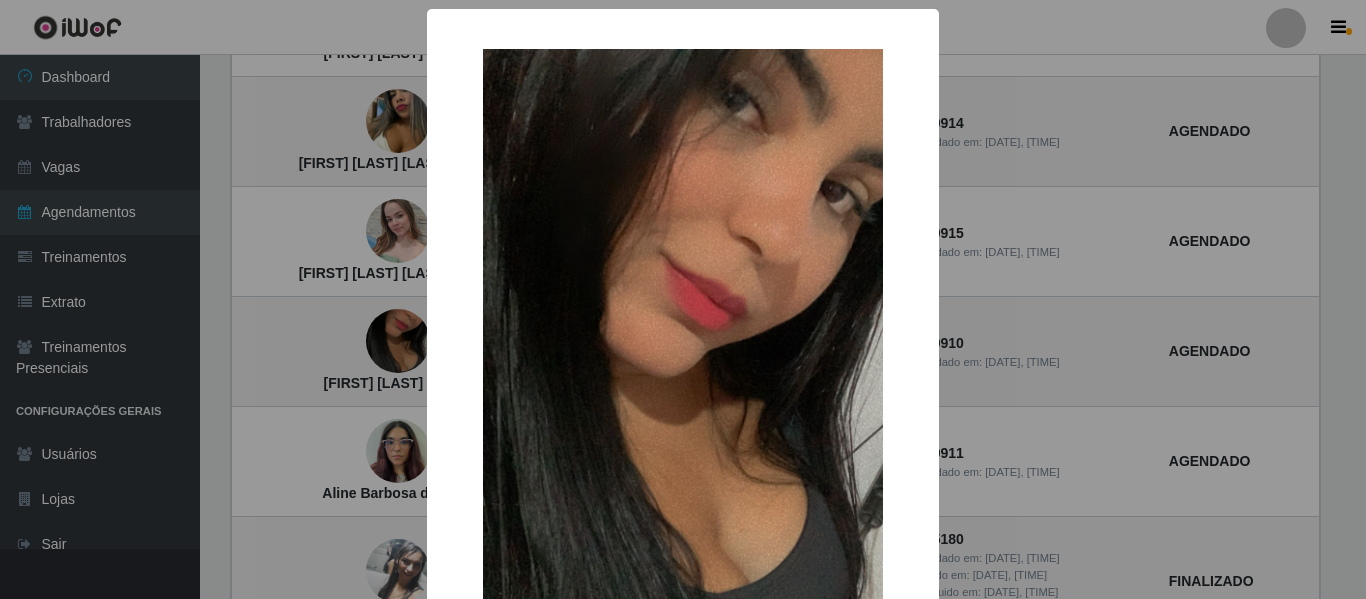 click on "× [FIRST] [LAST] [LAST] OK Cancel" at bounding box center (683, 299) 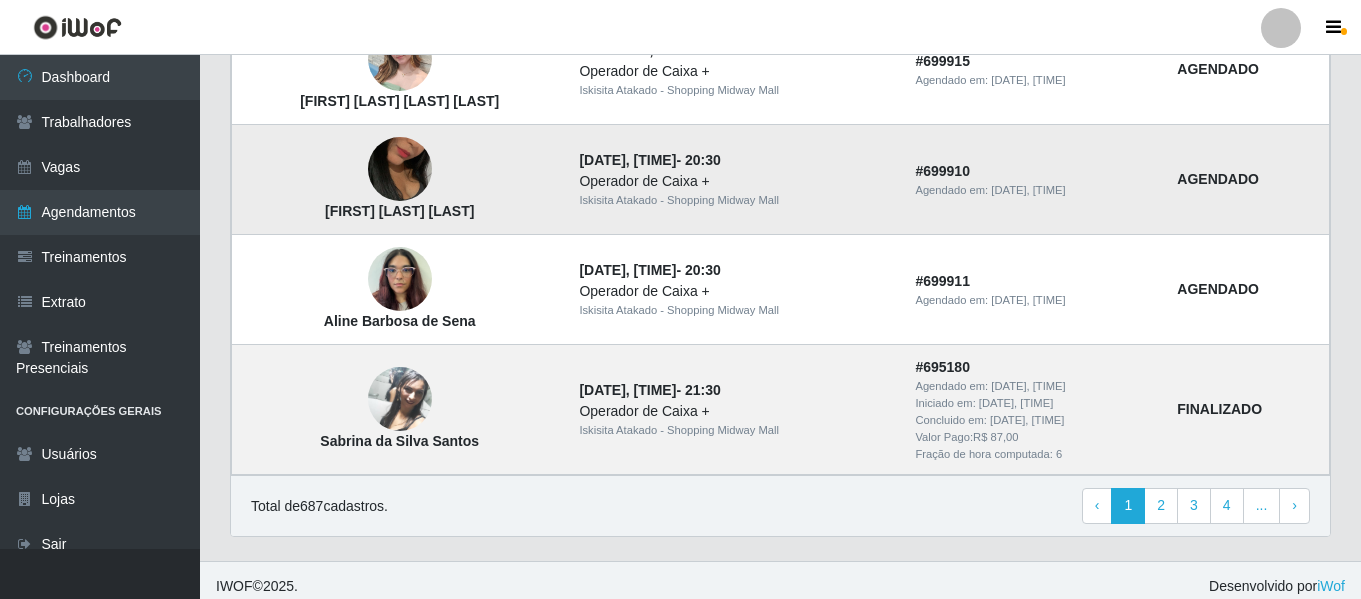 scroll, scrollTop: 1864, scrollLeft: 0, axis: vertical 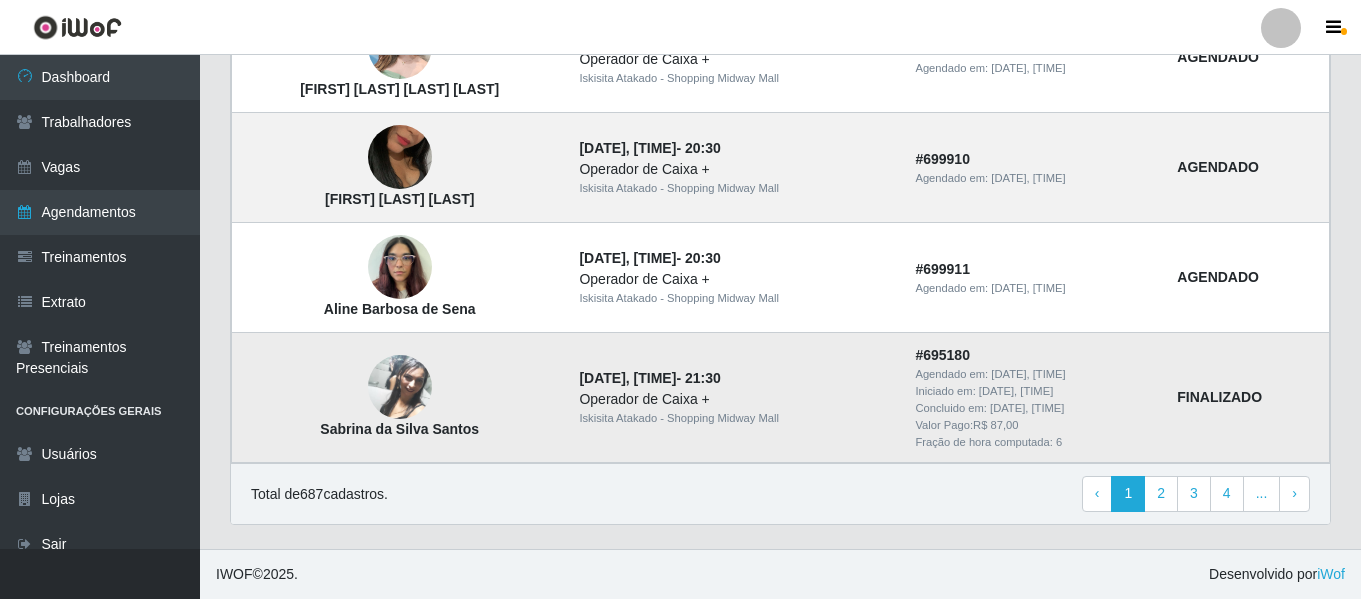 click at bounding box center (400, 388) 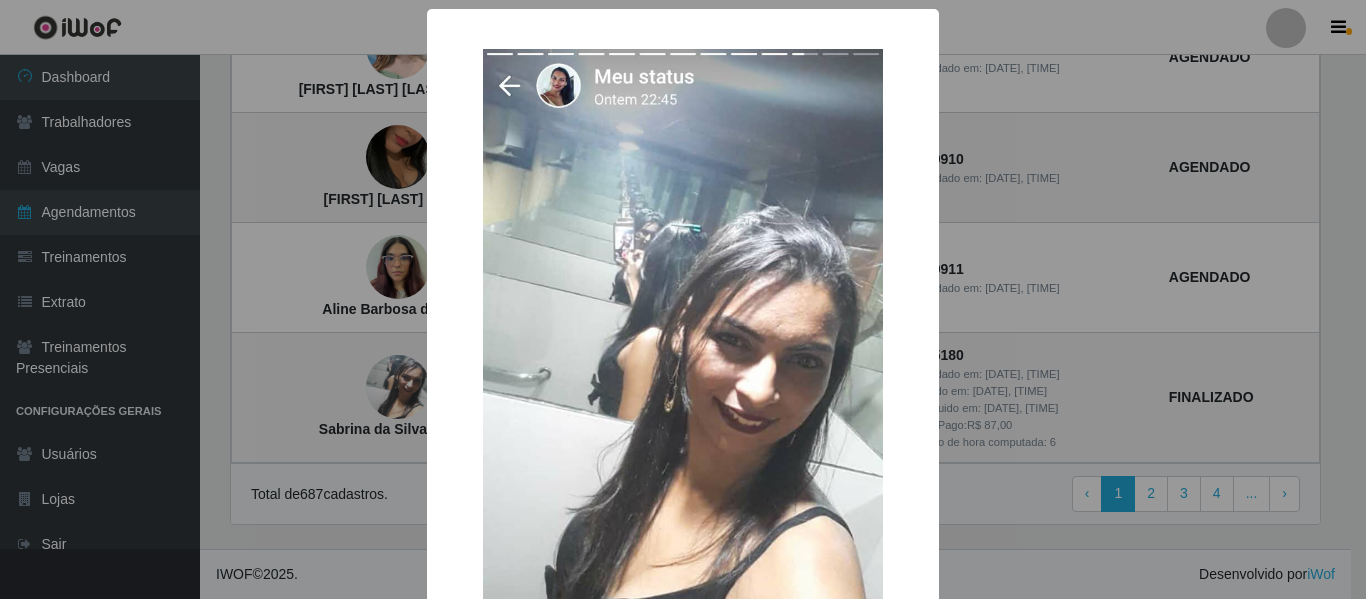 click on "× [FIRST] [LAST] [LAST] OK Cancel" at bounding box center [683, 299] 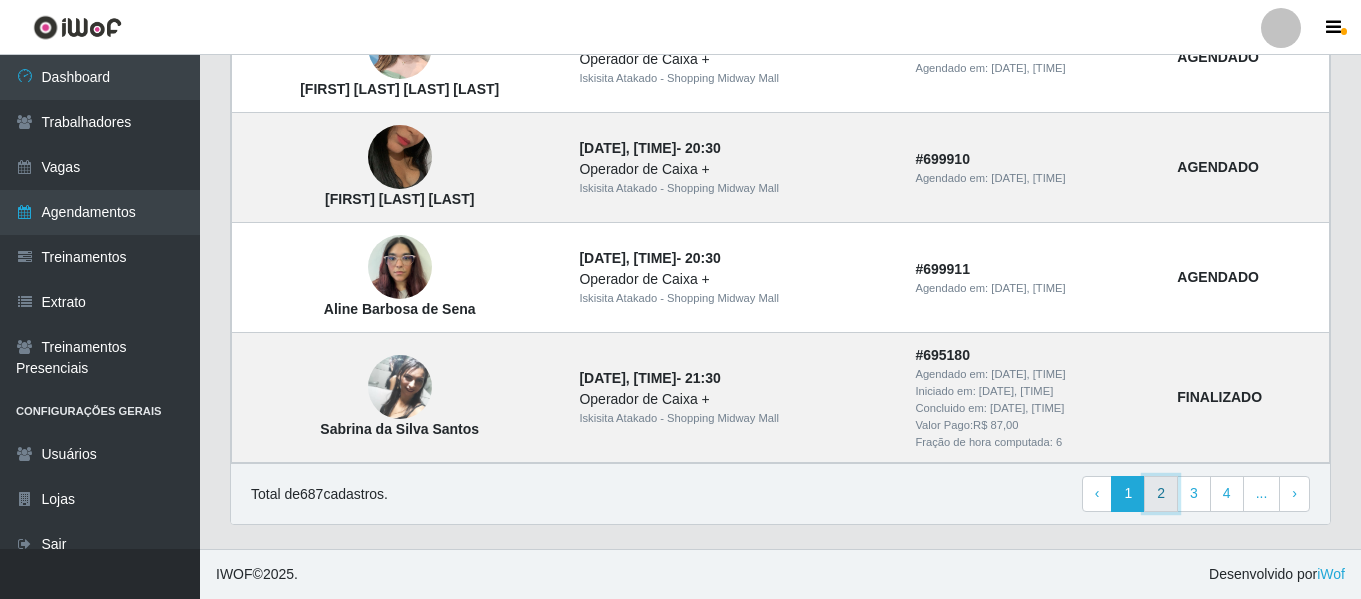click on "2" at bounding box center (1161, 494) 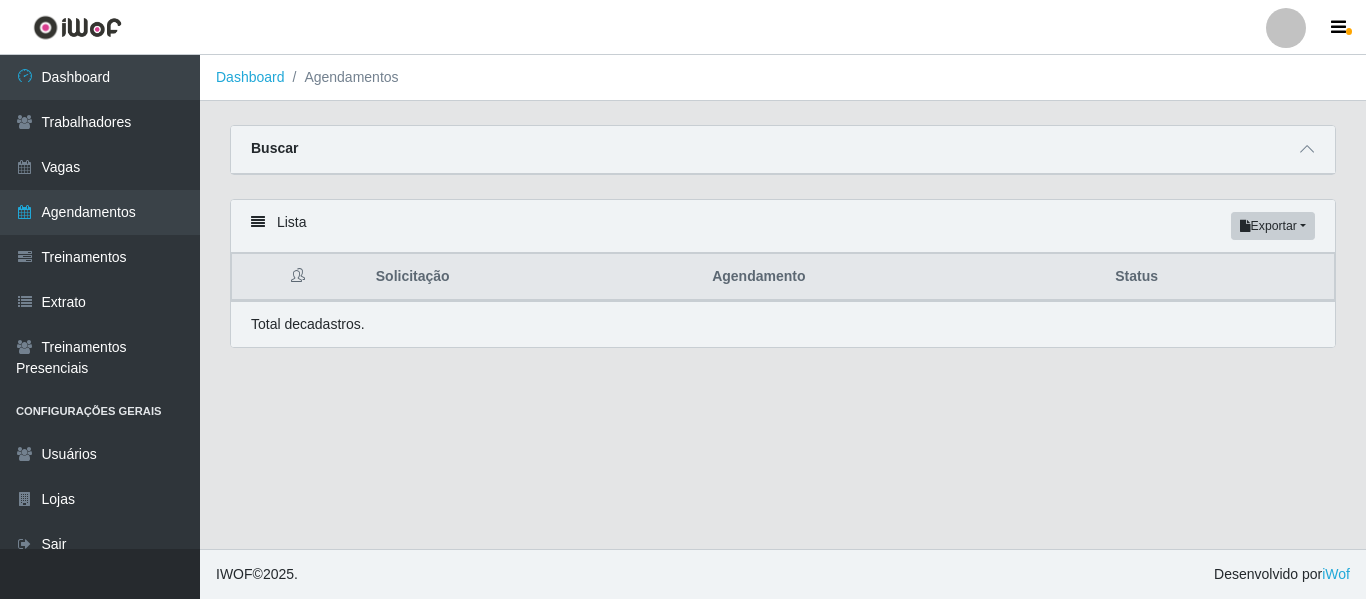 scroll, scrollTop: 0, scrollLeft: 0, axis: both 